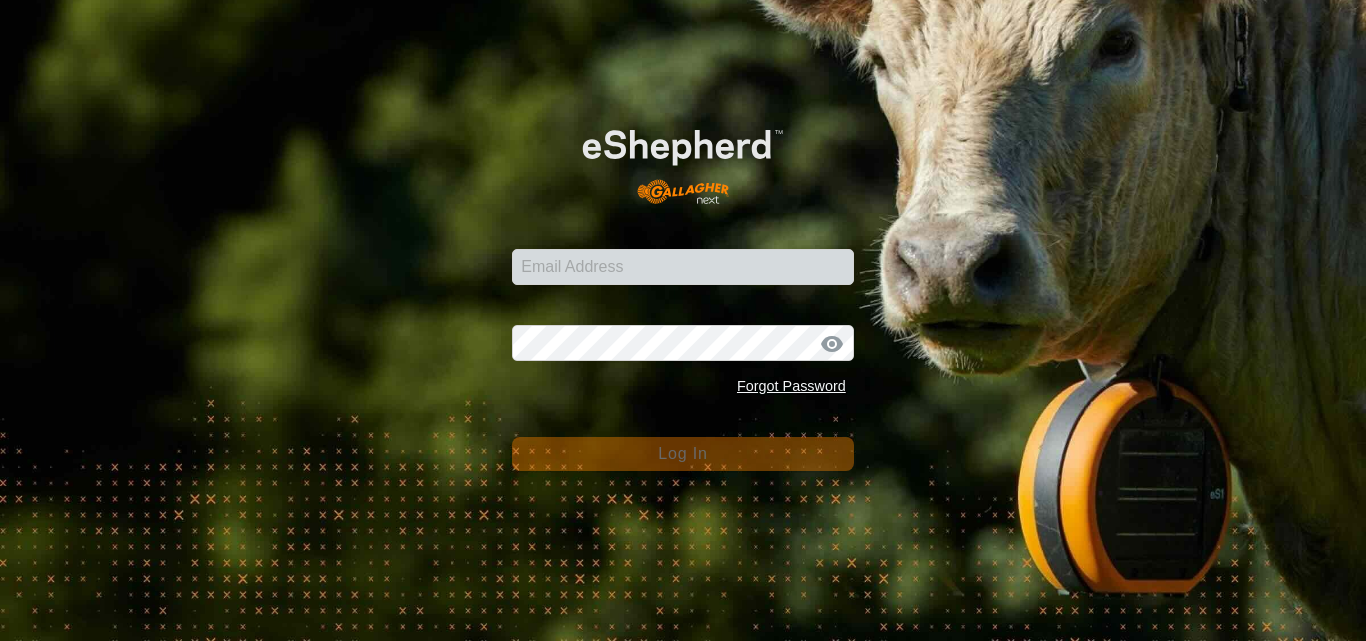 scroll, scrollTop: 0, scrollLeft: 0, axis: both 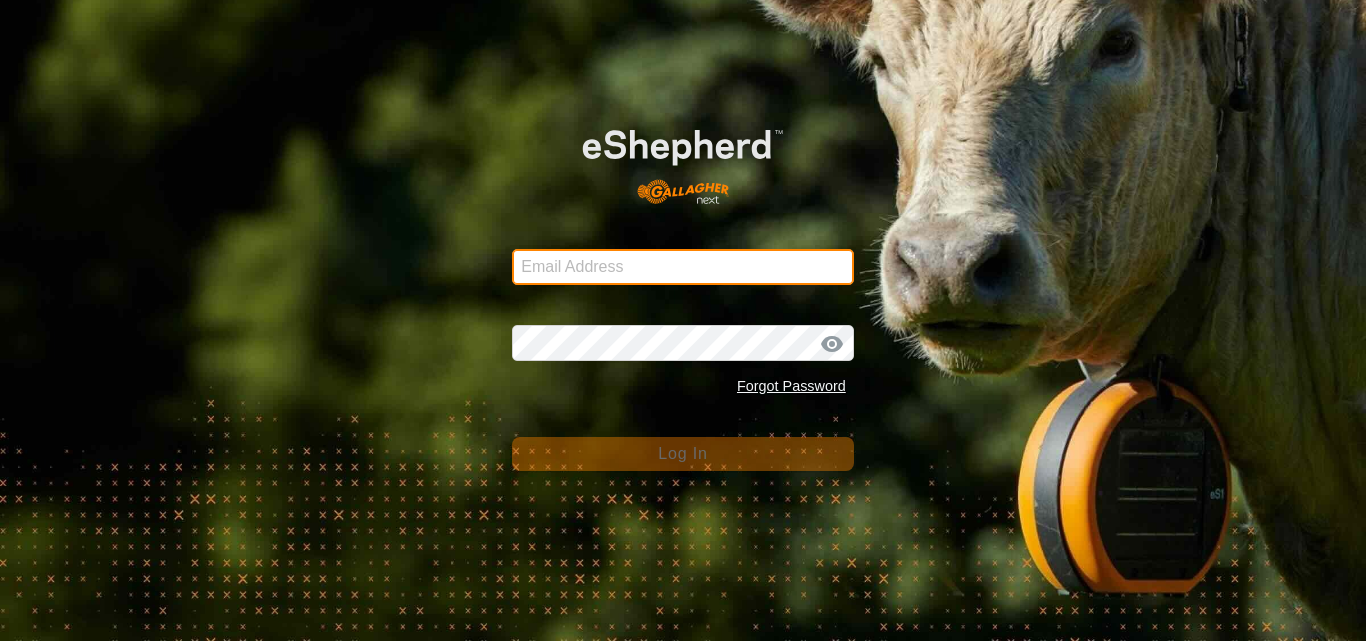 click on "Email Address" at bounding box center (683, 267) 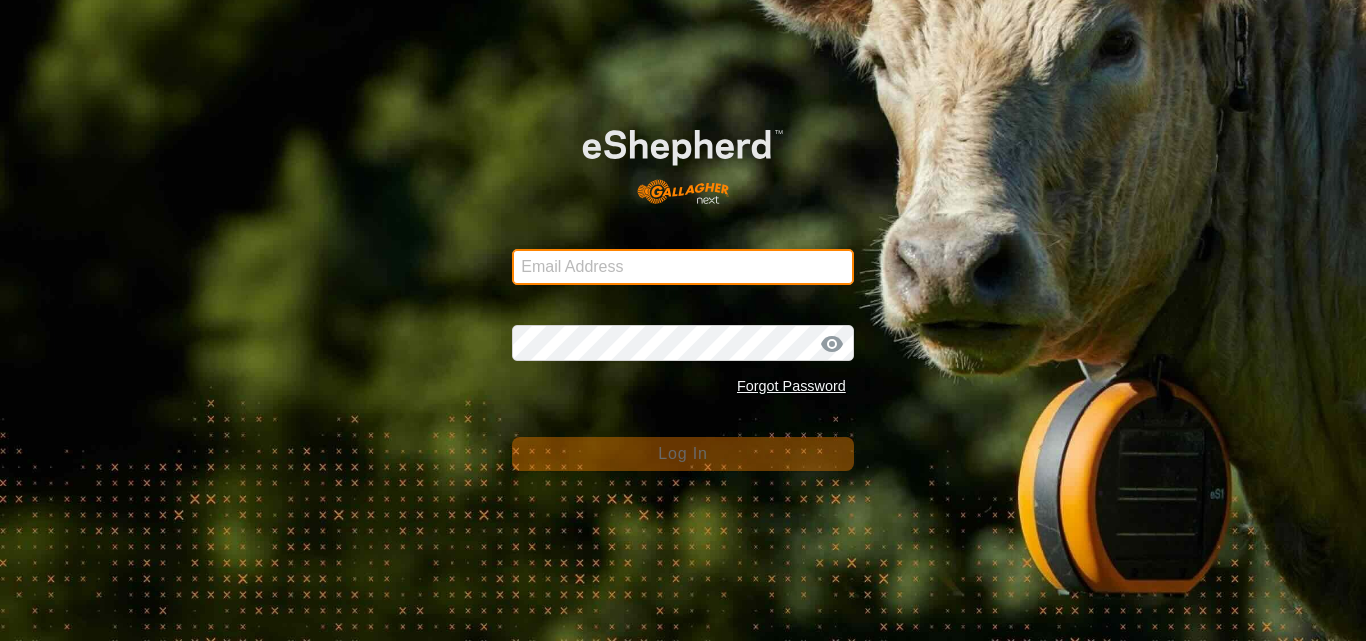 type on "[EMAIL_ADDRESS][DOMAIN_NAME]" 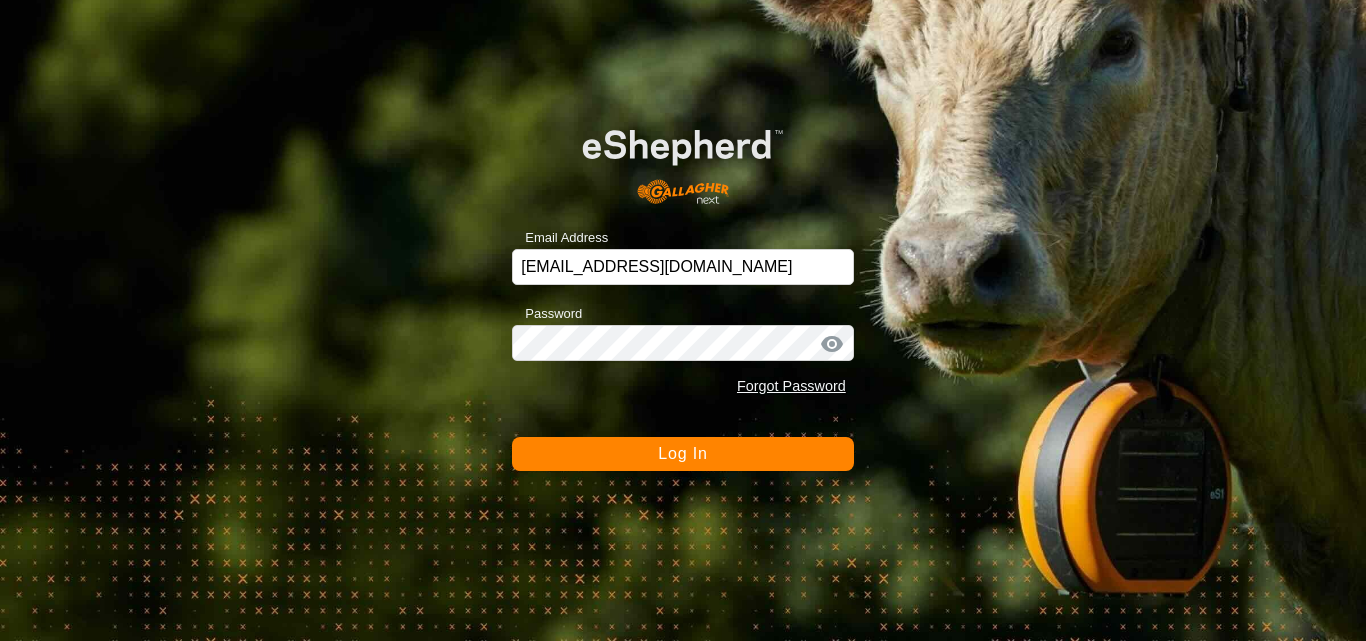 click on "Log In" 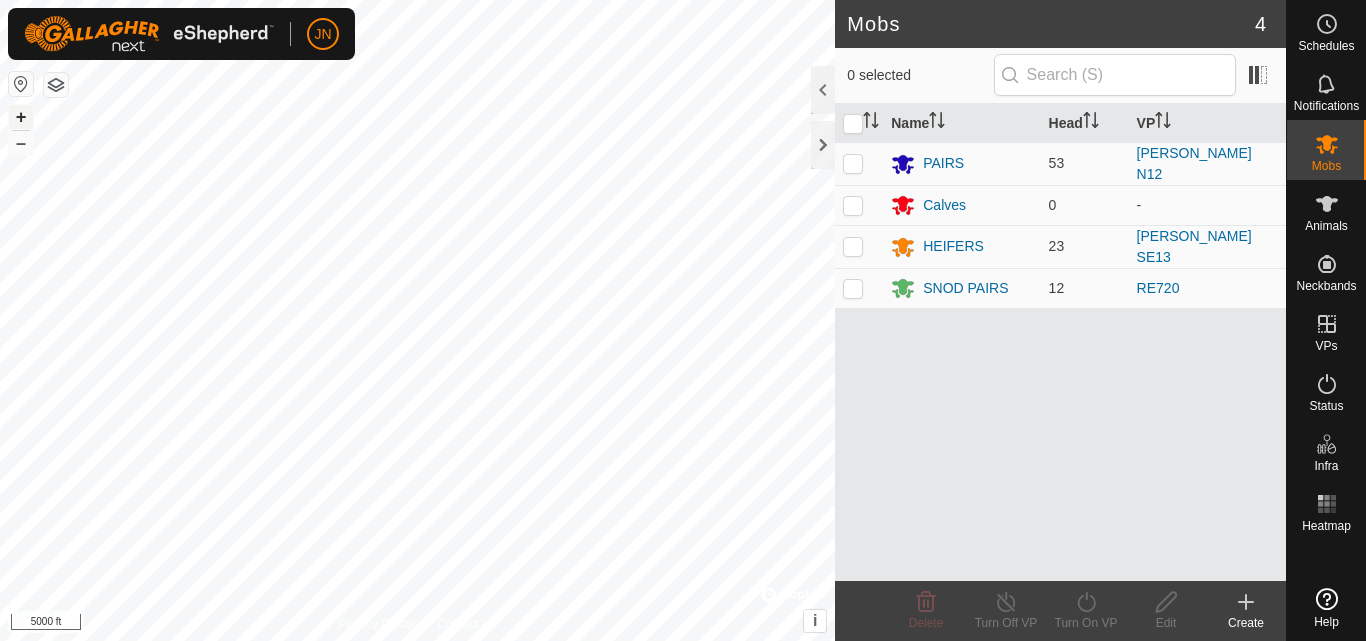 click on "+" at bounding box center [21, 117] 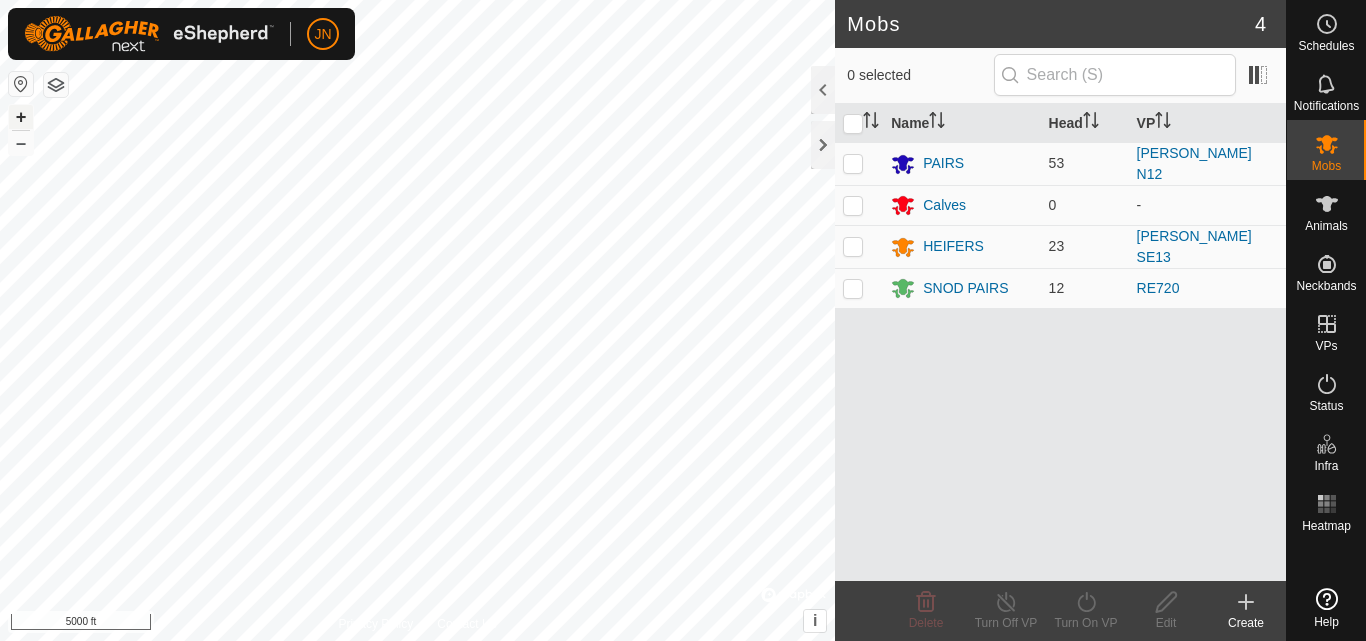 click on "+" at bounding box center [21, 117] 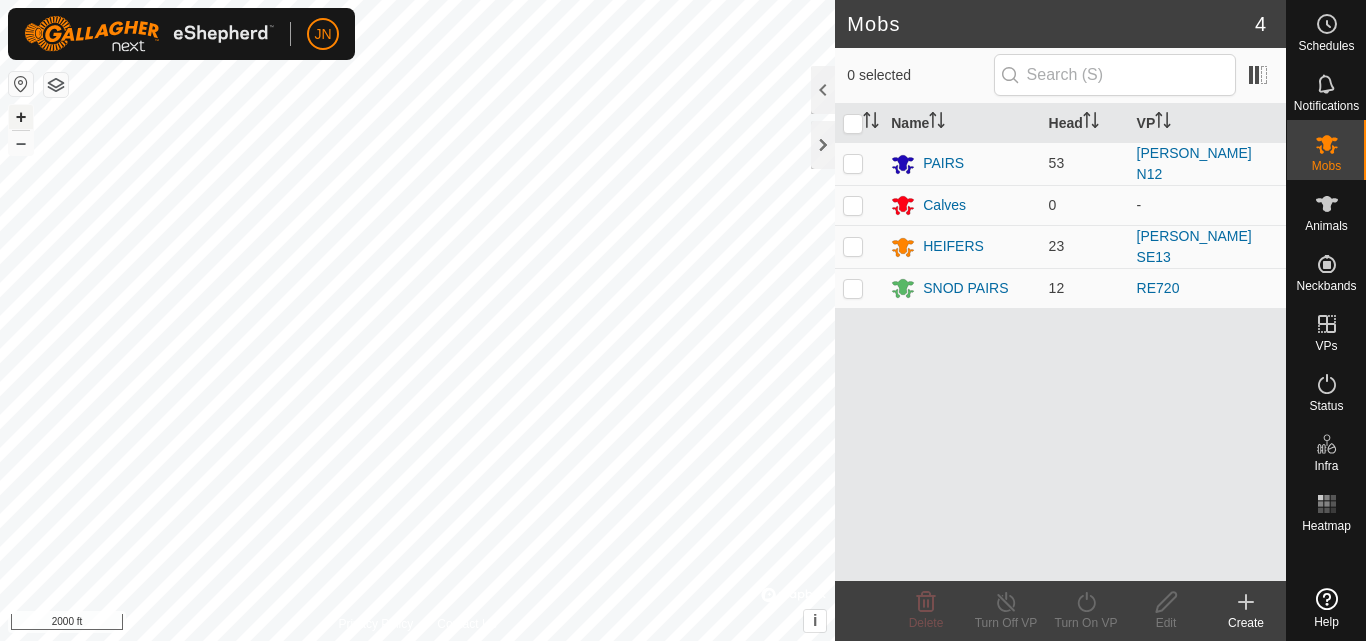 click on "+" at bounding box center (21, 117) 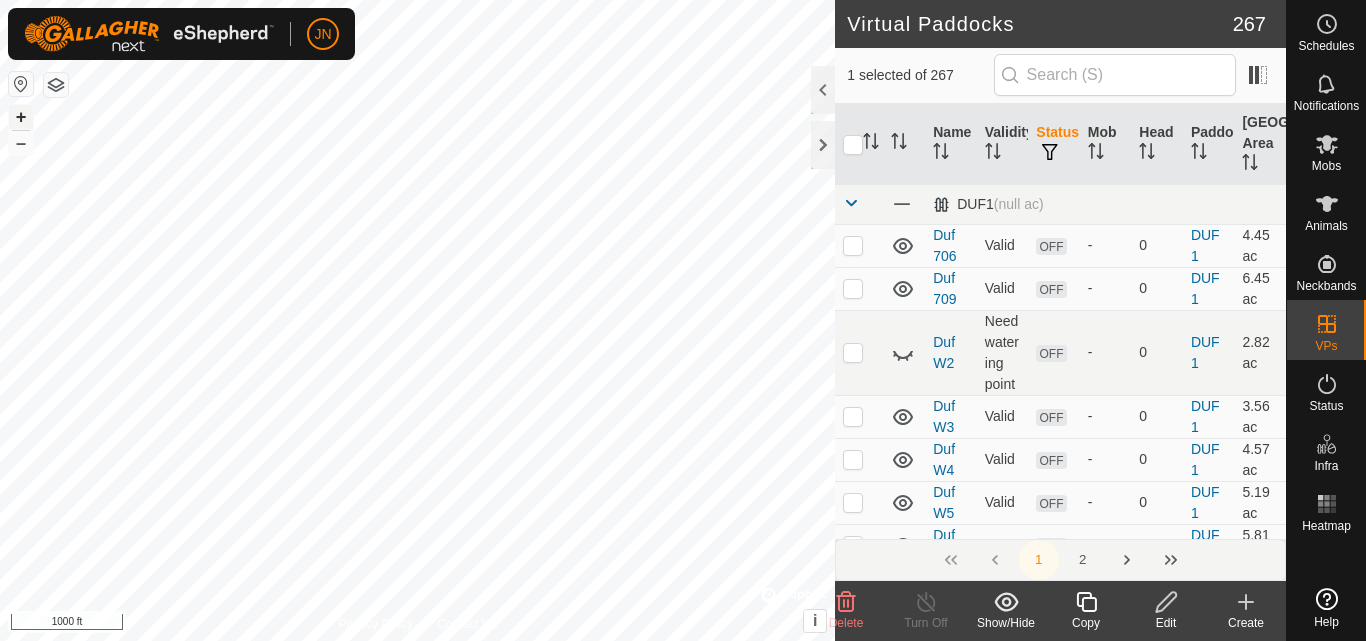 click on "+" at bounding box center (21, 117) 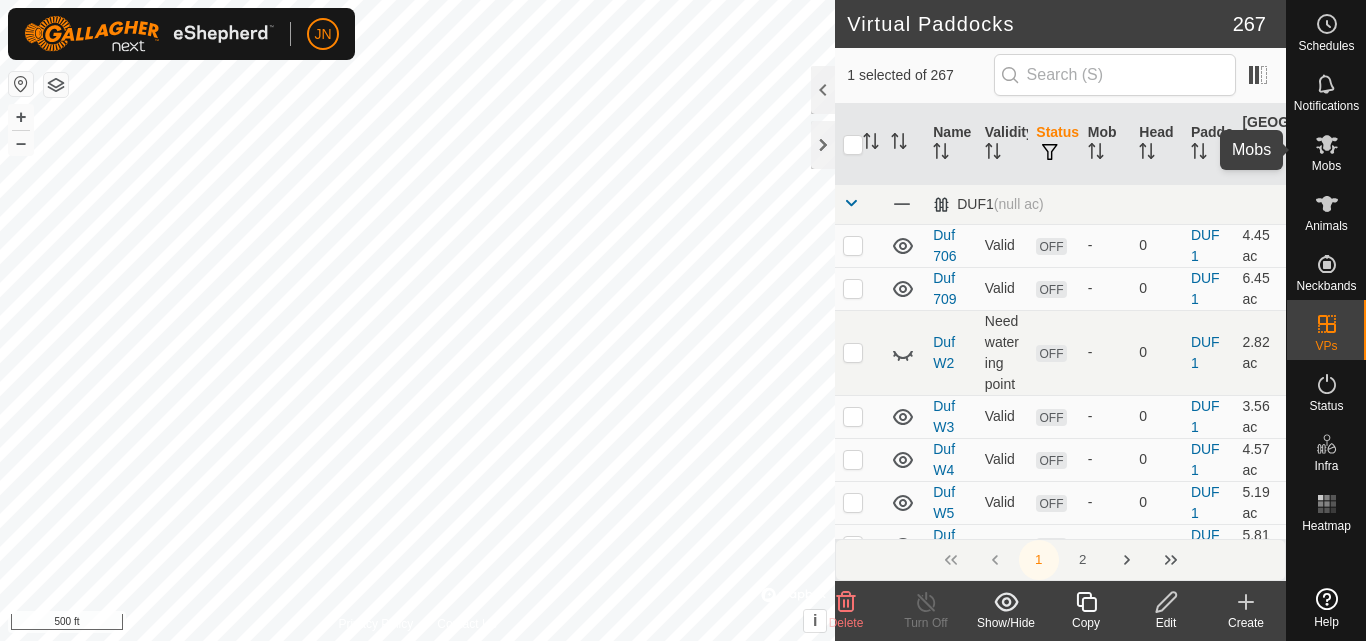 click 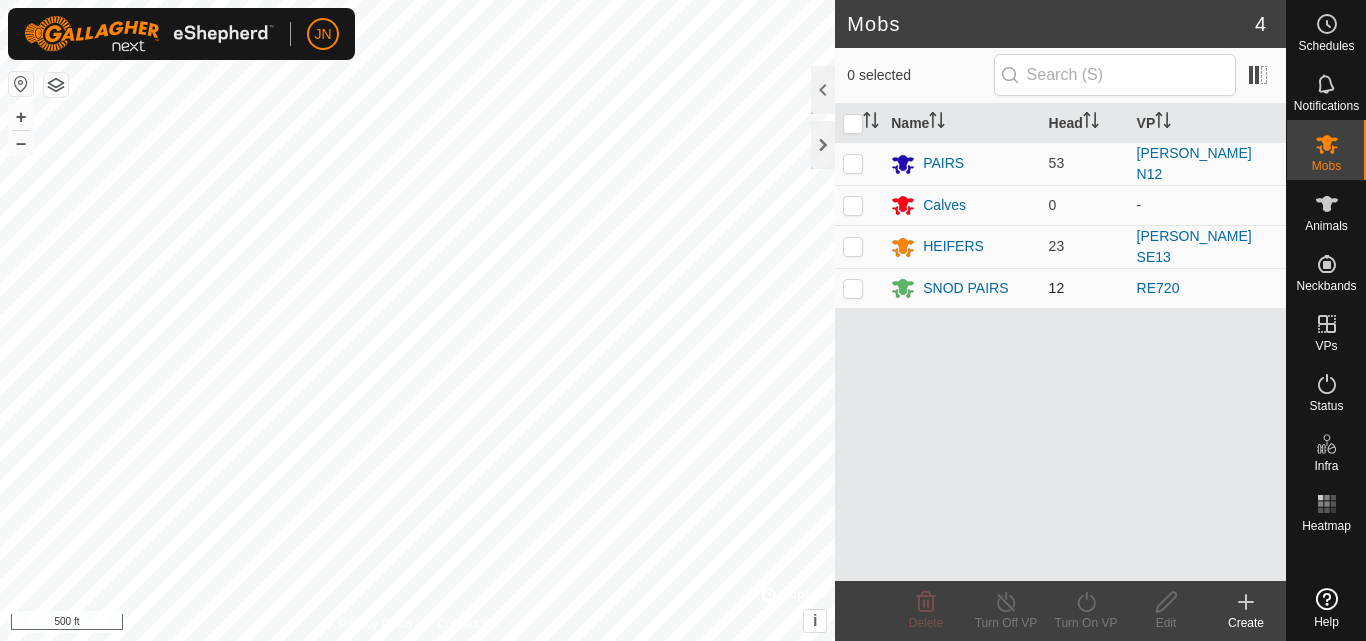 click at bounding box center [853, 288] 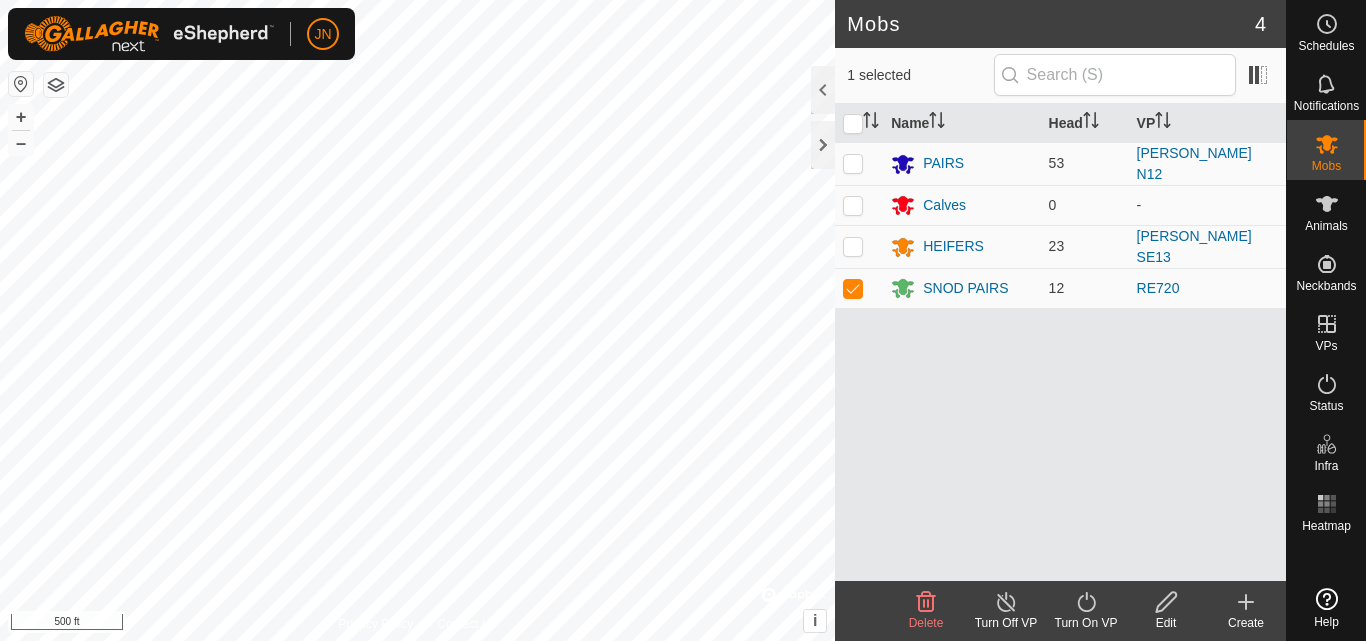 click 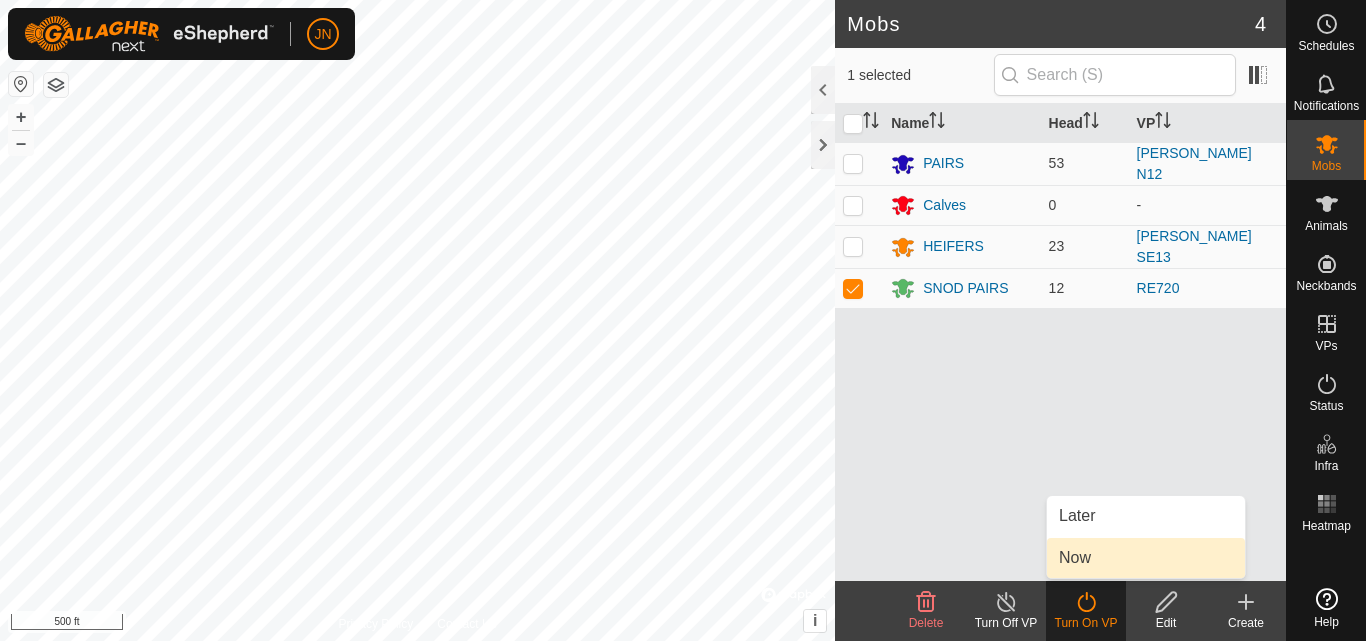 click on "Now" at bounding box center [1146, 558] 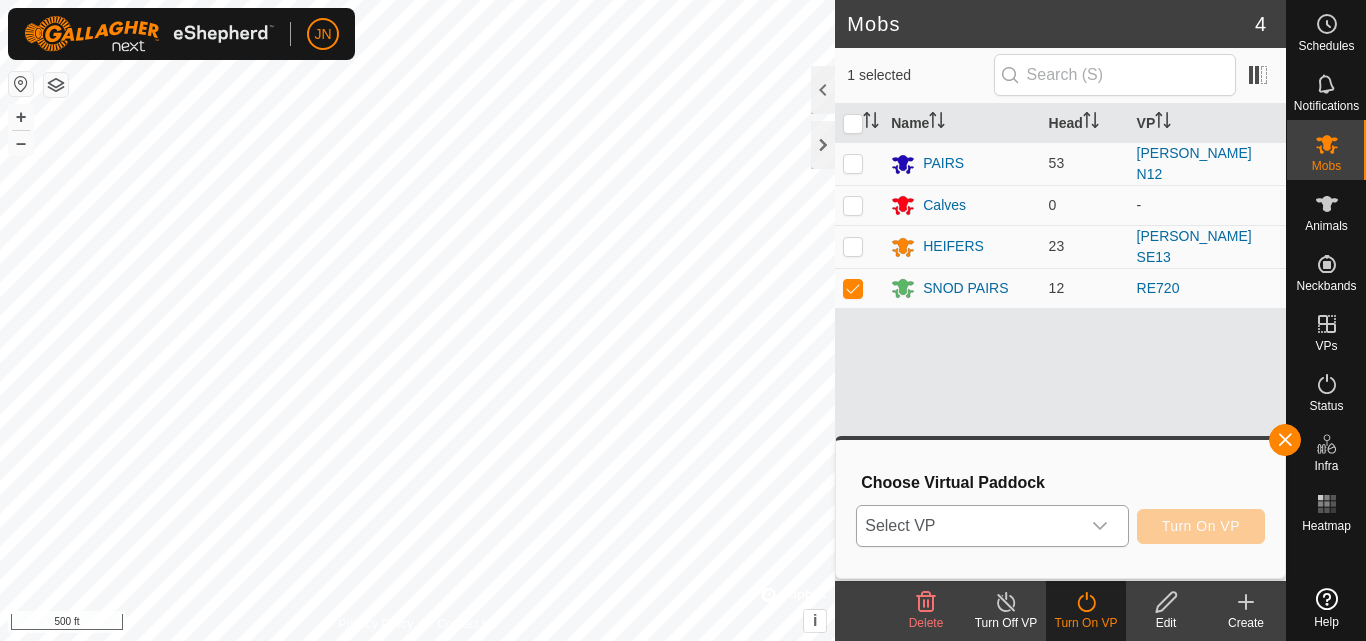 click on "Select VP" at bounding box center [968, 526] 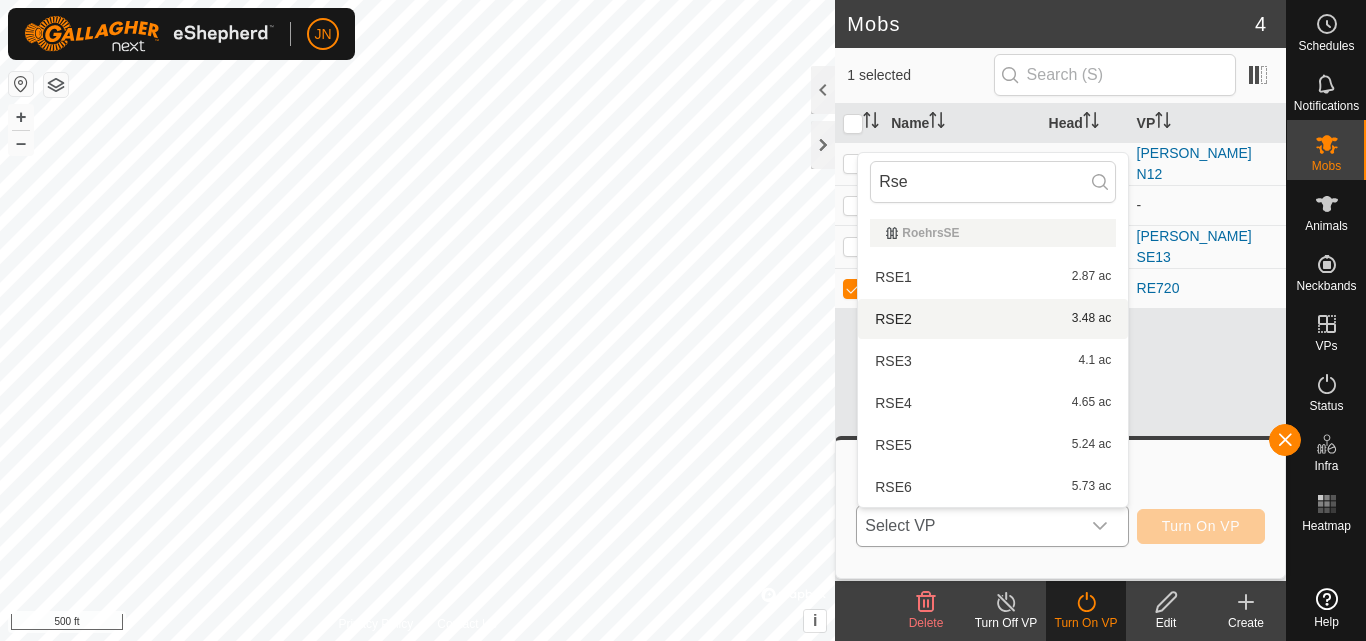 type on "Rse" 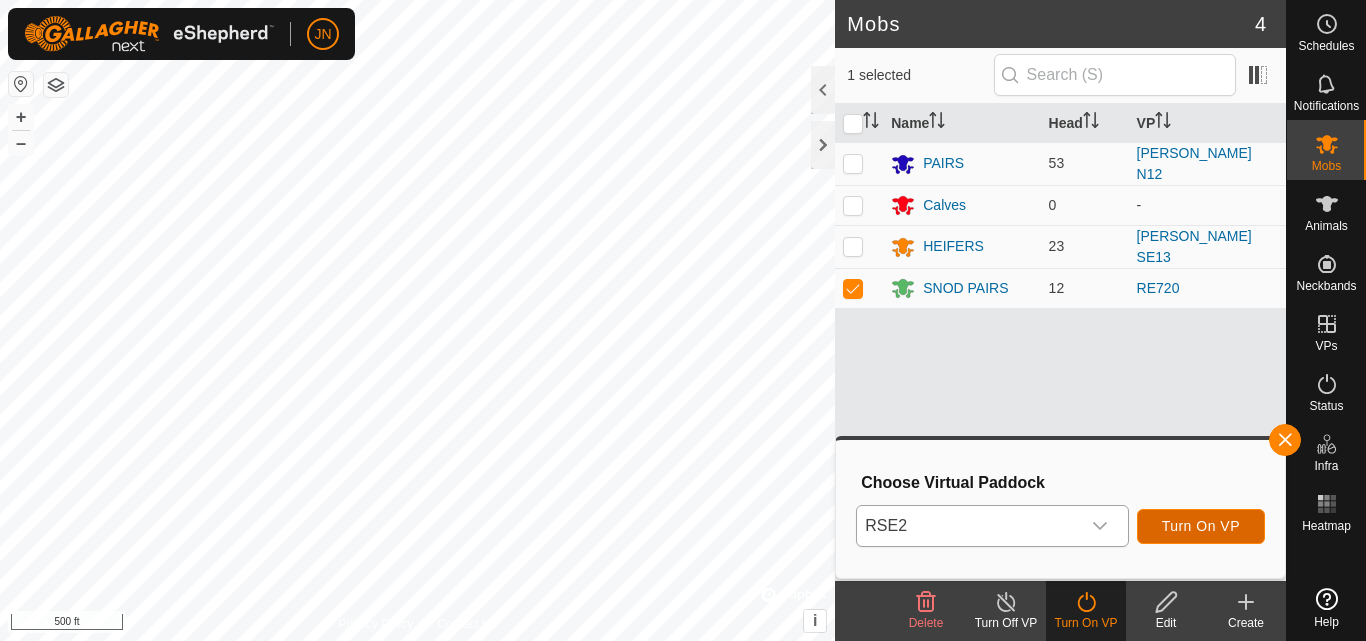 click on "Turn On VP" at bounding box center (1201, 526) 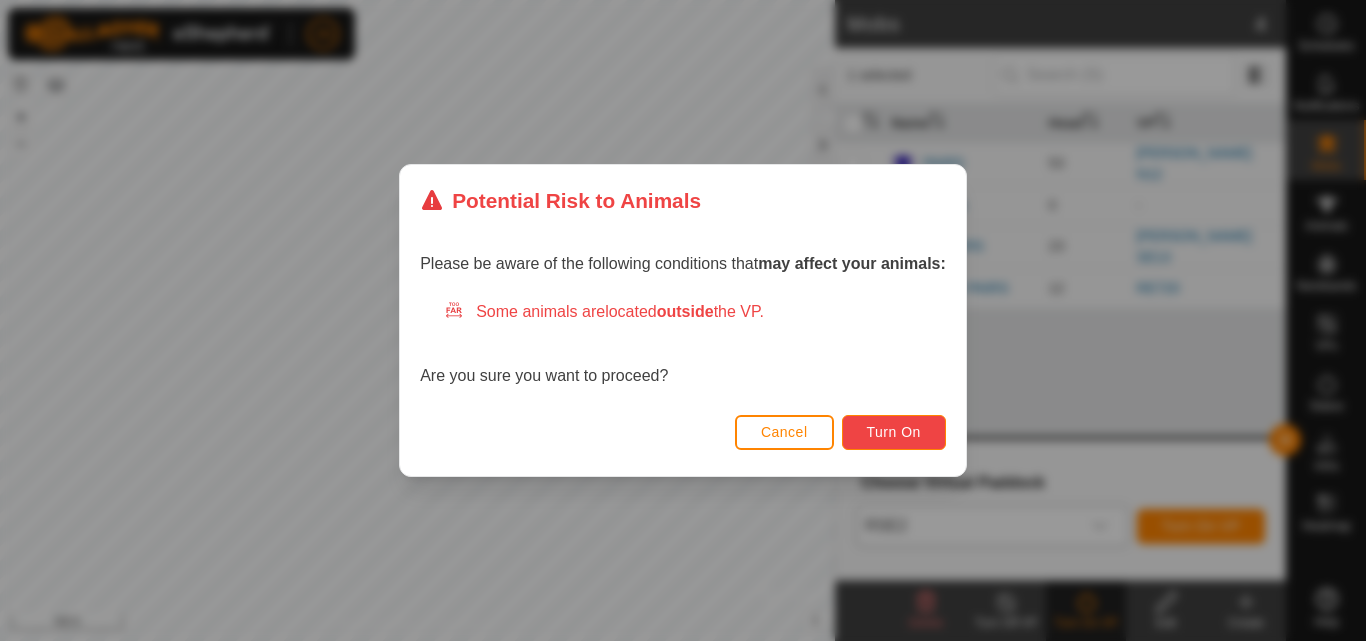 click on "Turn On" at bounding box center (894, 432) 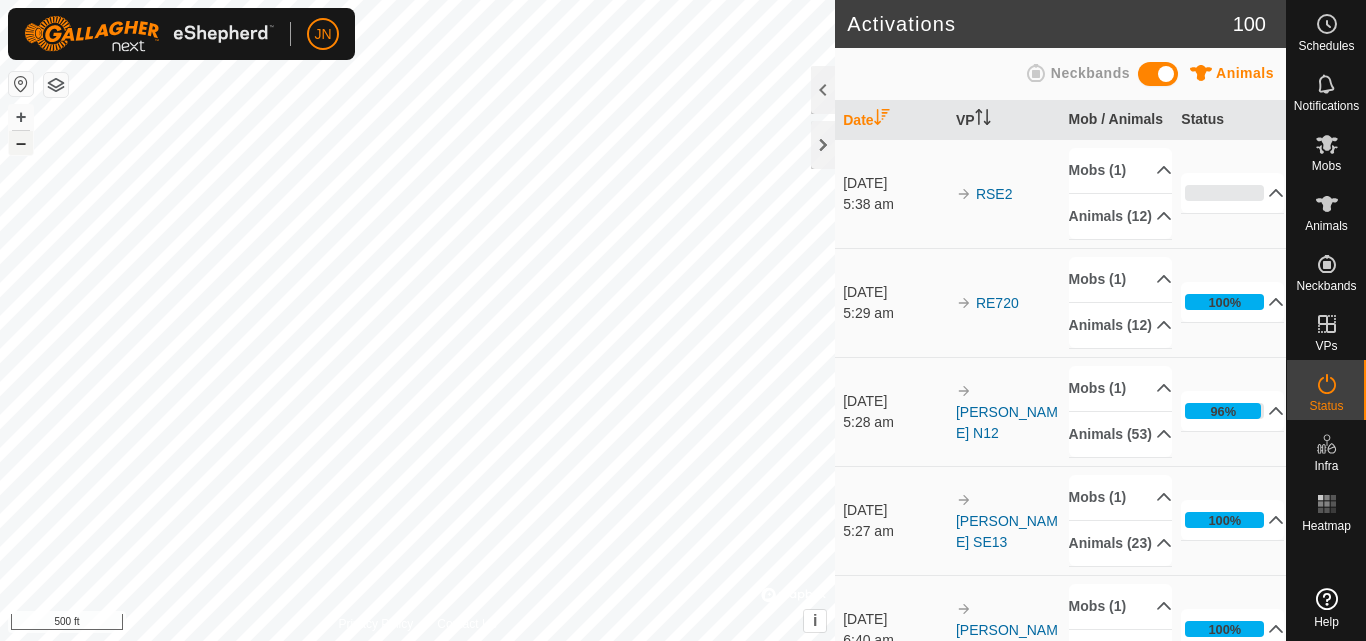 click on "–" at bounding box center [21, 143] 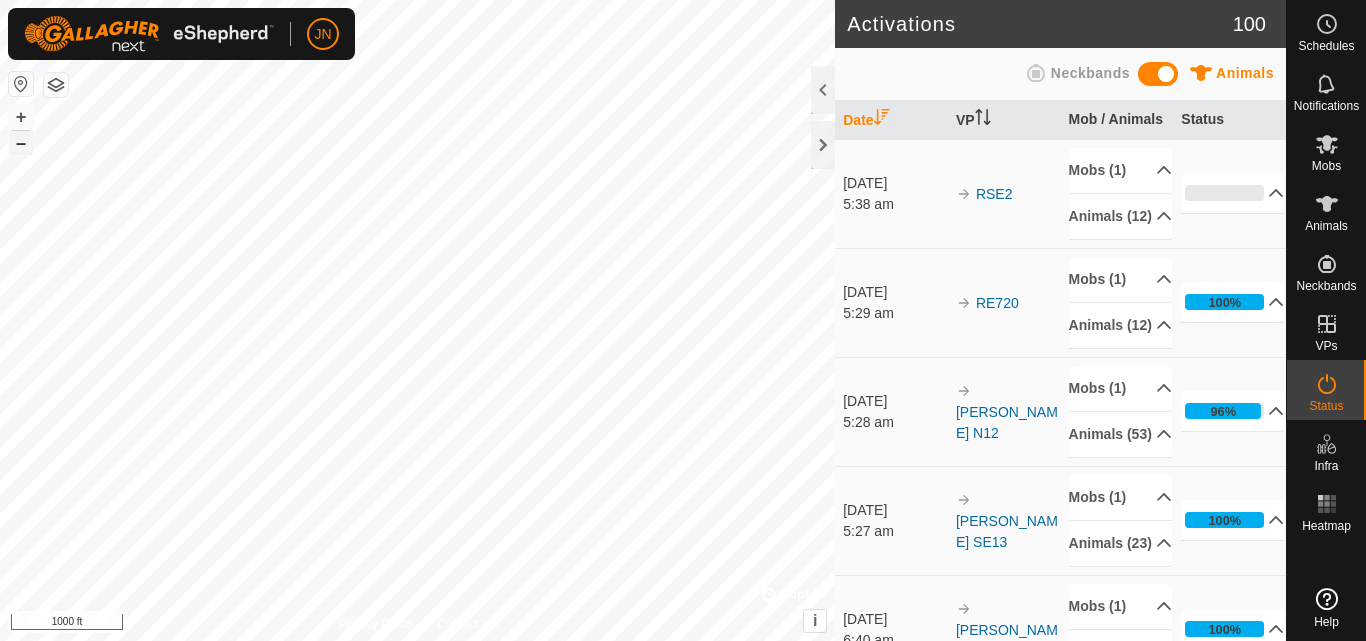click on "–" at bounding box center (21, 143) 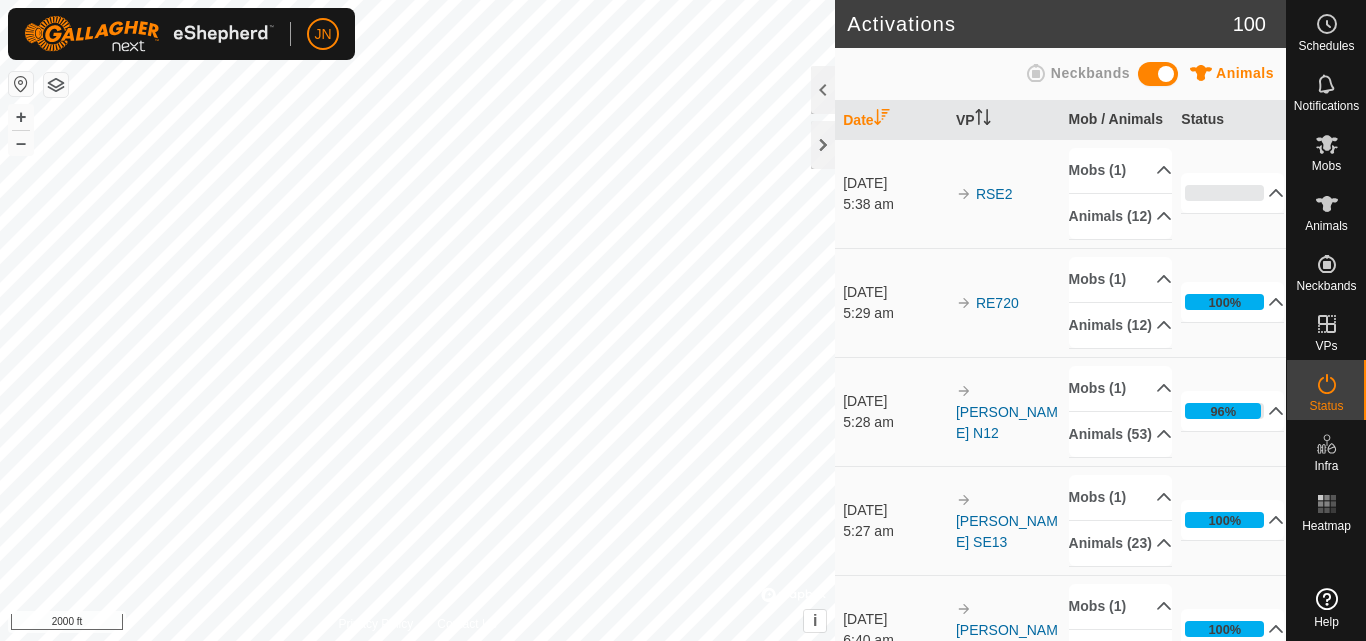 click on "JN Schedules Notifications Mobs Animals Neckbands VPs Status Infra Heatmap Help Activations 100 Animals Neckbands   Date   VP   Mob / Animals   Status  [DATE] 5:38 am RSE2 Mobs (1)  SNOD PAIRS  Animals (12)  W15   G56   G54   G54   W58   G20   W55   G59   G59   G4   W61   W21  0% In Progress Pending  12  Sent   0  Completed Confirmed   0  Overridden  0  Cancelled   0  [DATE] 5:29 am RE720 Mobs (1)  SNOD PAIRS  Animals (12)  W15   G56   G54   G54   W58   G20   W55   G59   G59   G4   W61   W21  100% In Progress Pending  0  Sent   0  Completed Confirmed   12  Overridden  0  Cancelled   0  [DATE] 5:28 am [PERSON_NAME] N12 Mobs (1)  PAIRS  Animals (53)  W76   G62   W82   W90   G87   G73   G15   G65   G61   W81   W86   G57   G52   G67   W69   G13   W79   W87   G10   G84   G55   G51   G88   W62   W80   G64   G75   G70   G86   W4   G12   W72   W70   W83   W100   W77   G7   GNT   G85   G5   W63   W73   W99   G83   G66   W91   G76   W64   W12   G50   G19   G71   W98  96% In Progress Pending  2   0" at bounding box center [683, 320] 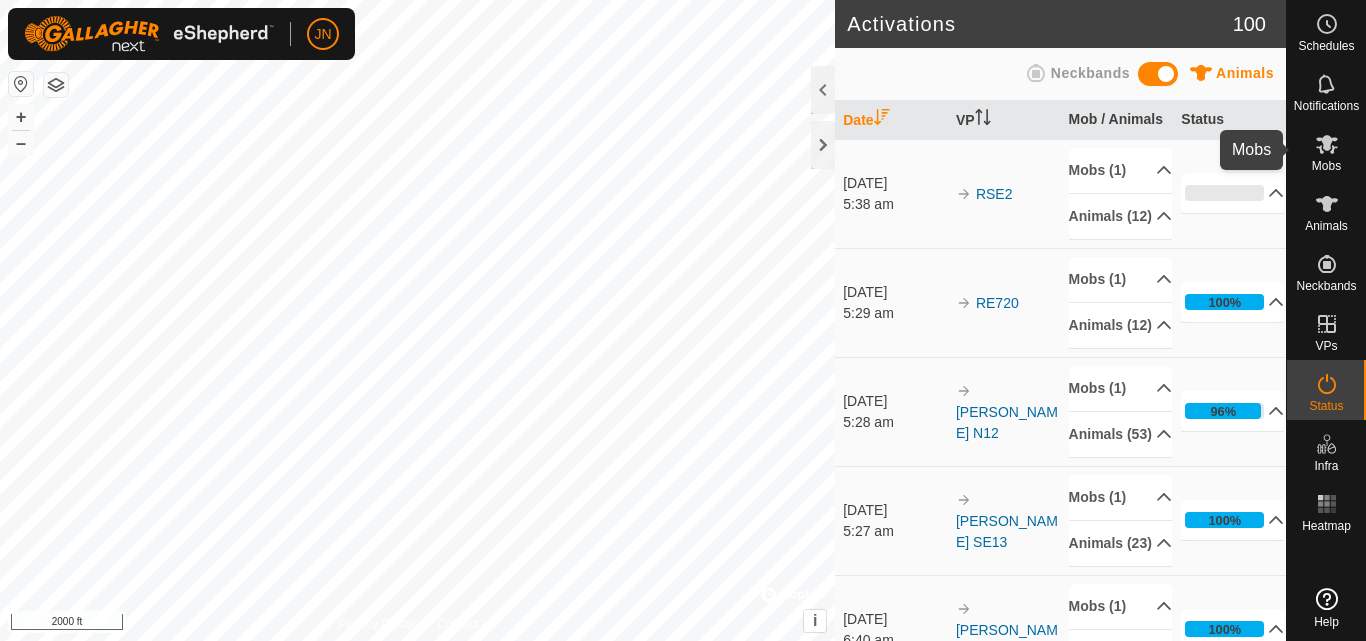 click 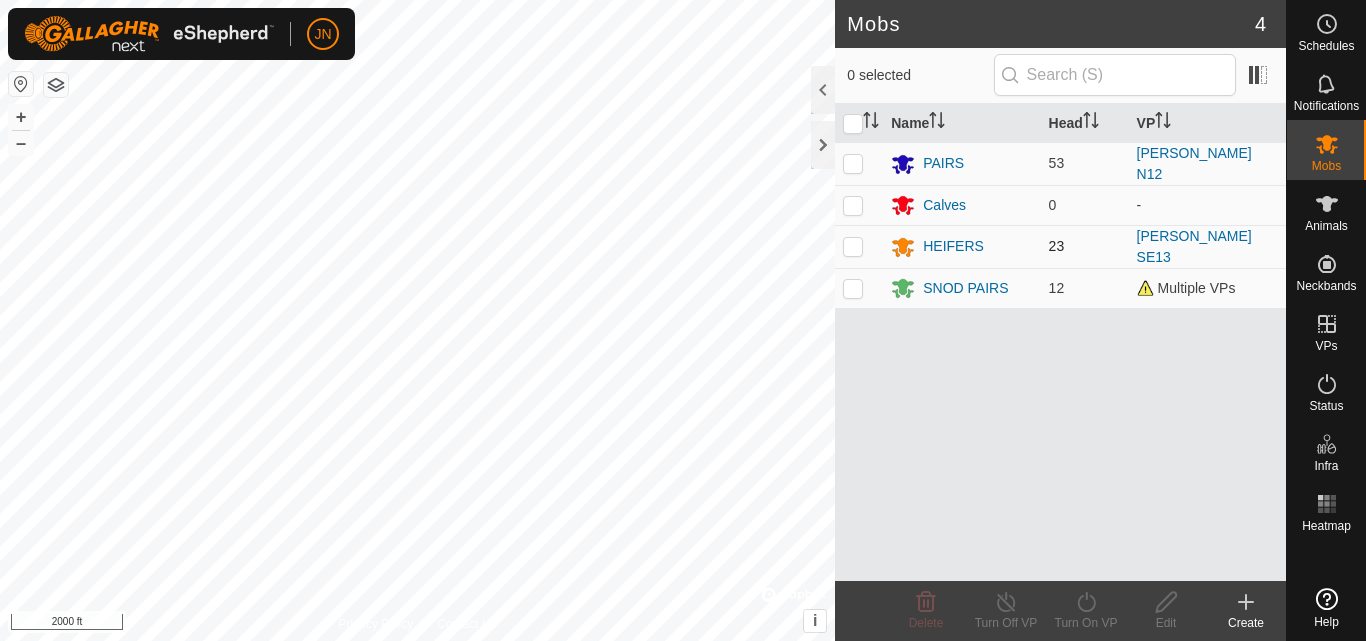 click at bounding box center [853, 246] 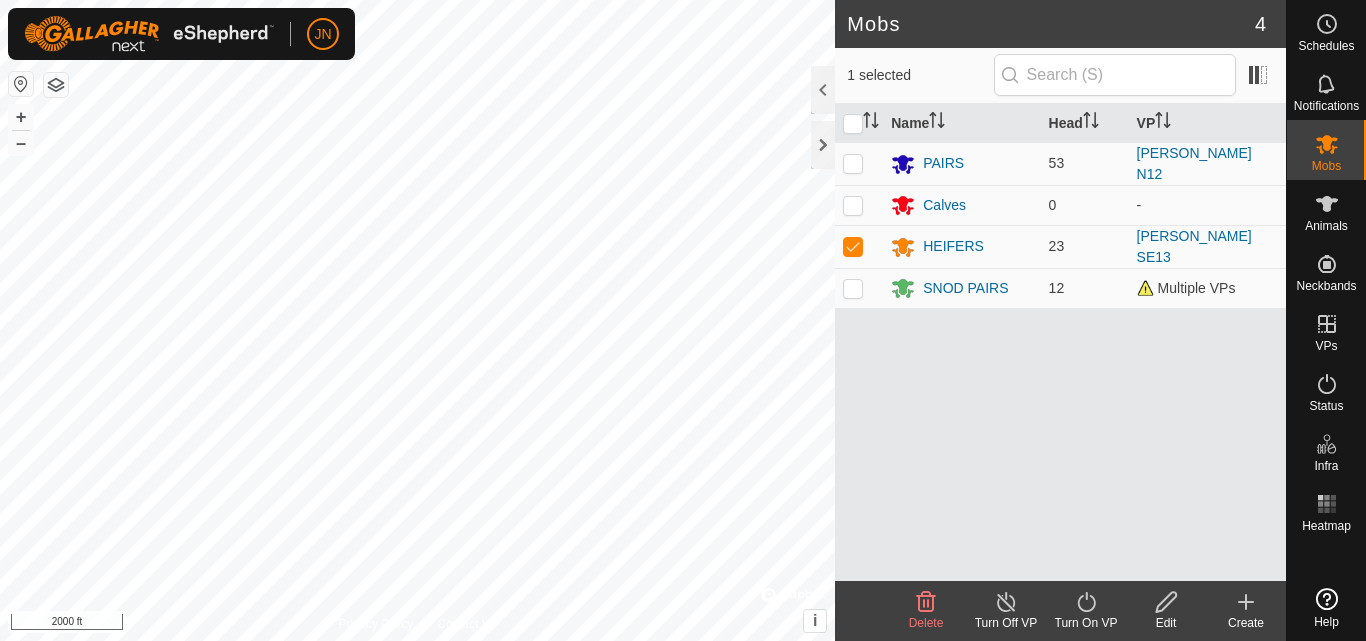 click 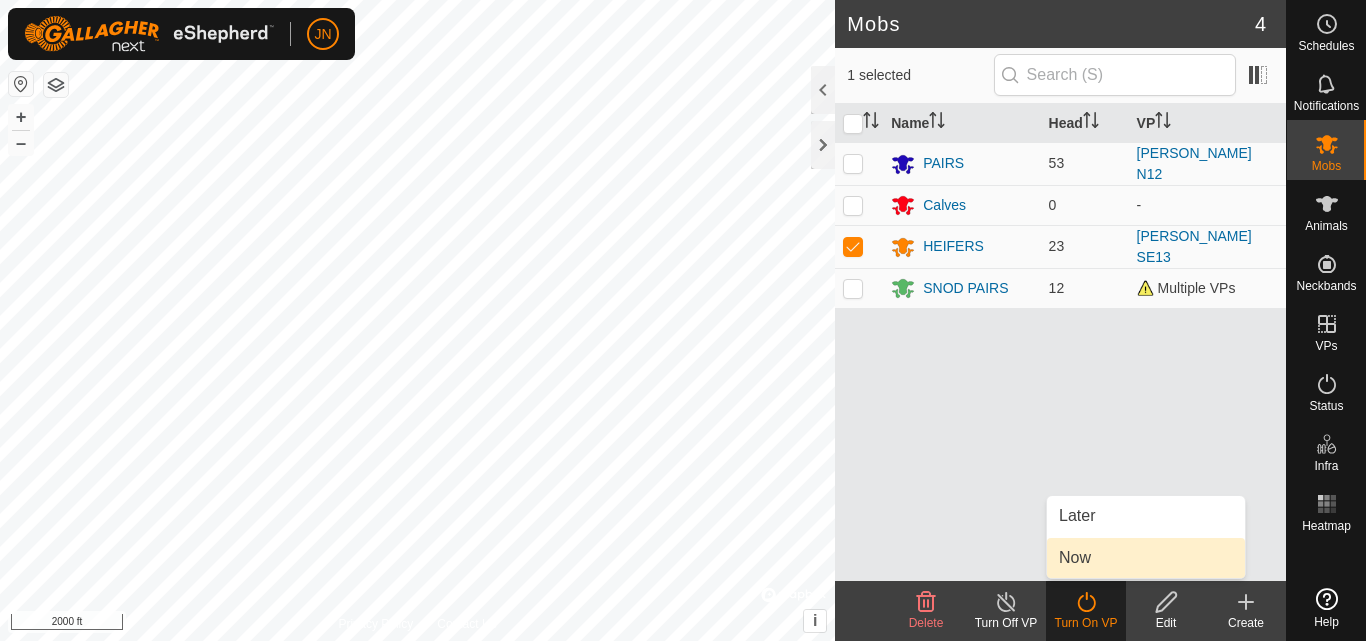 click on "Now" at bounding box center (1146, 558) 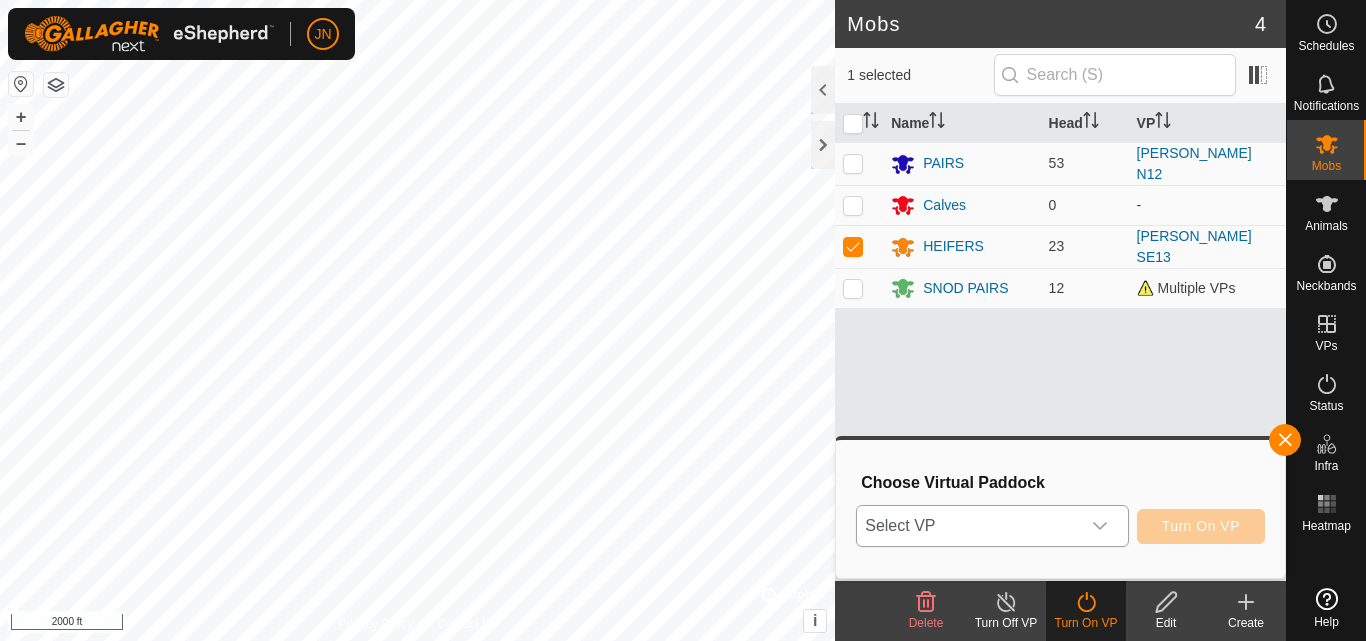 click on "Select VP" at bounding box center (968, 526) 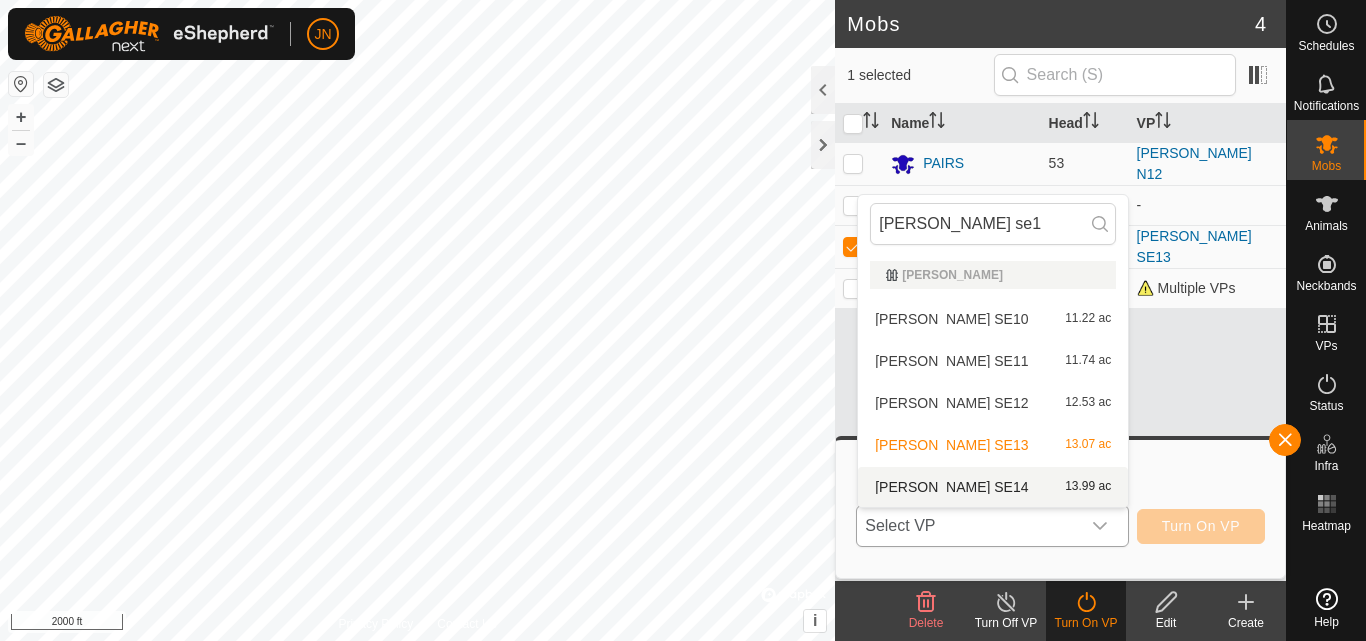 type on "[PERSON_NAME] se1" 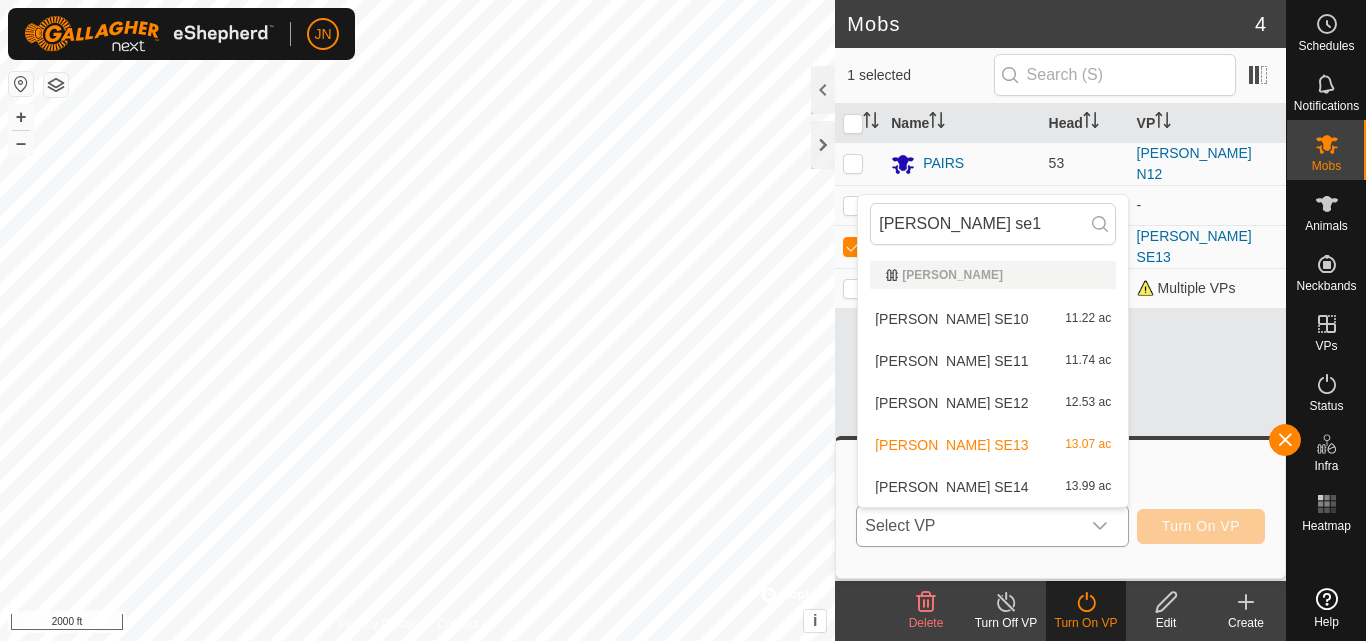 click on "[PERSON_NAME] SE14  13.99 ac" at bounding box center [993, 487] 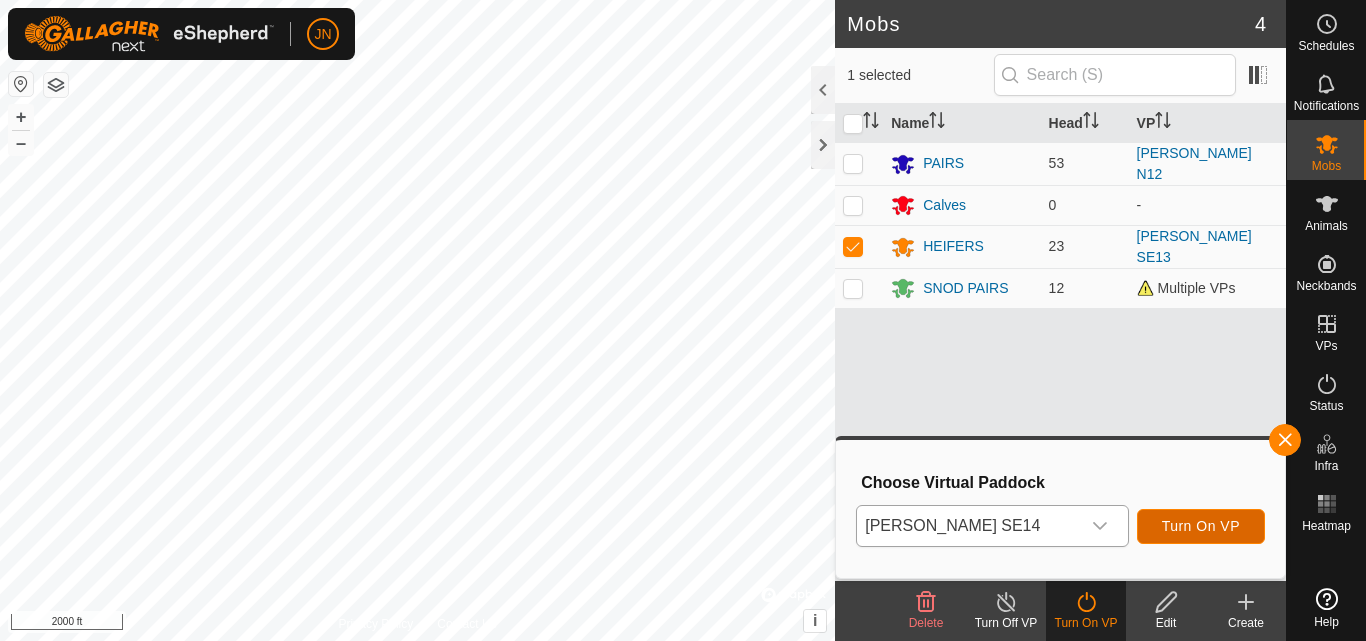 click on "Turn On VP" at bounding box center (1201, 526) 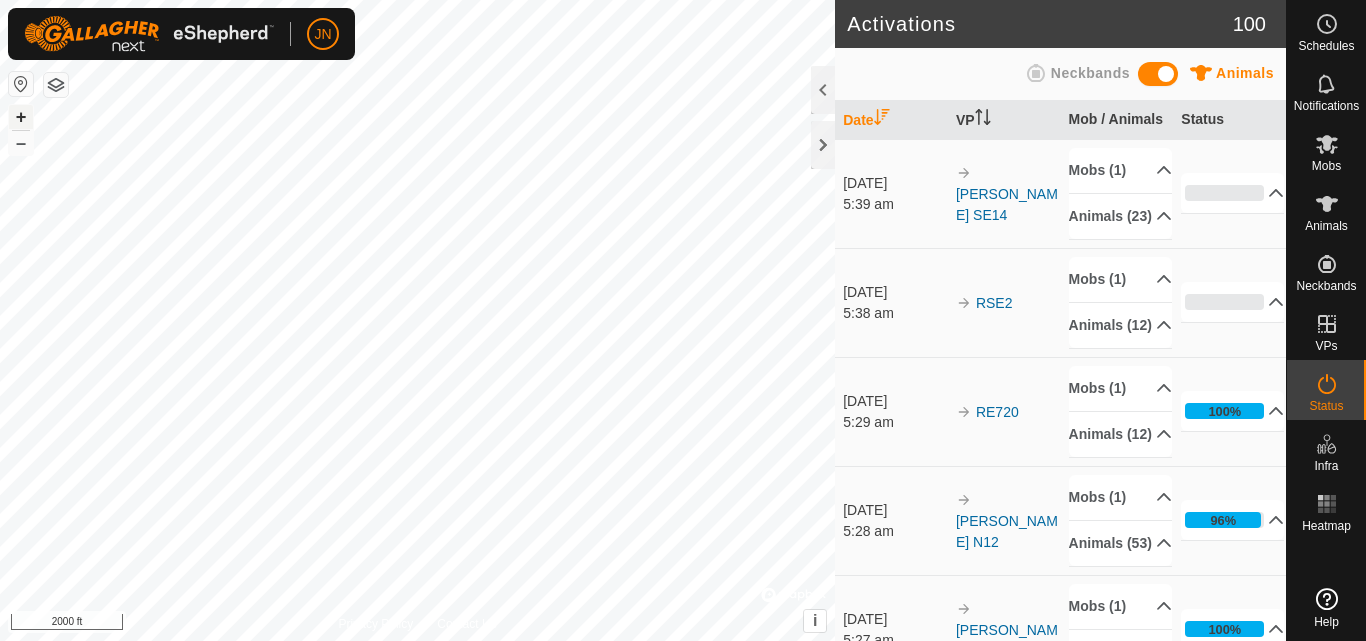click on "+" at bounding box center [21, 117] 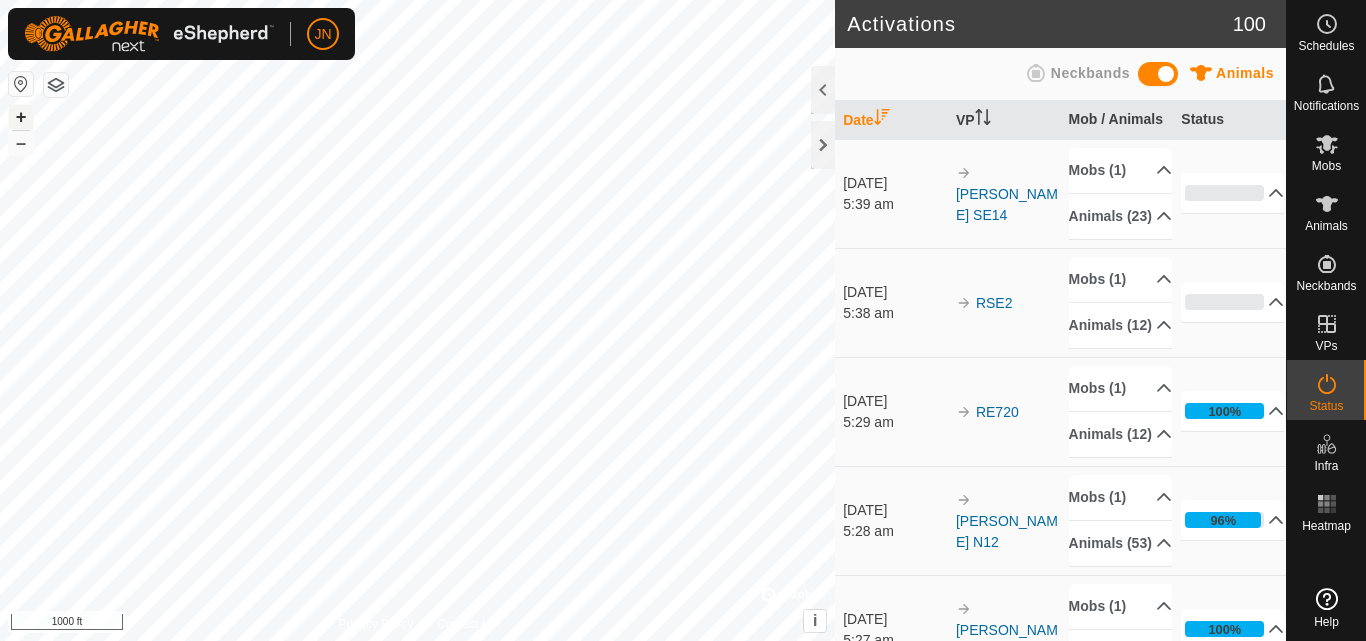 click on "+" at bounding box center (21, 117) 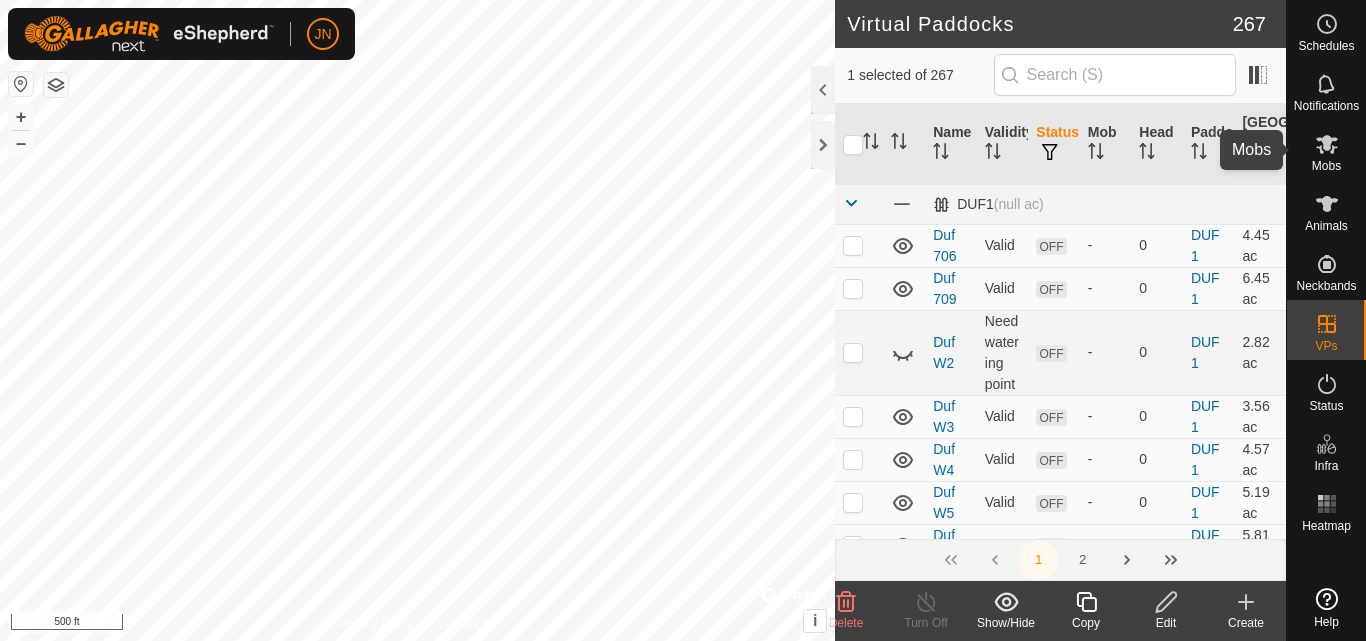 click 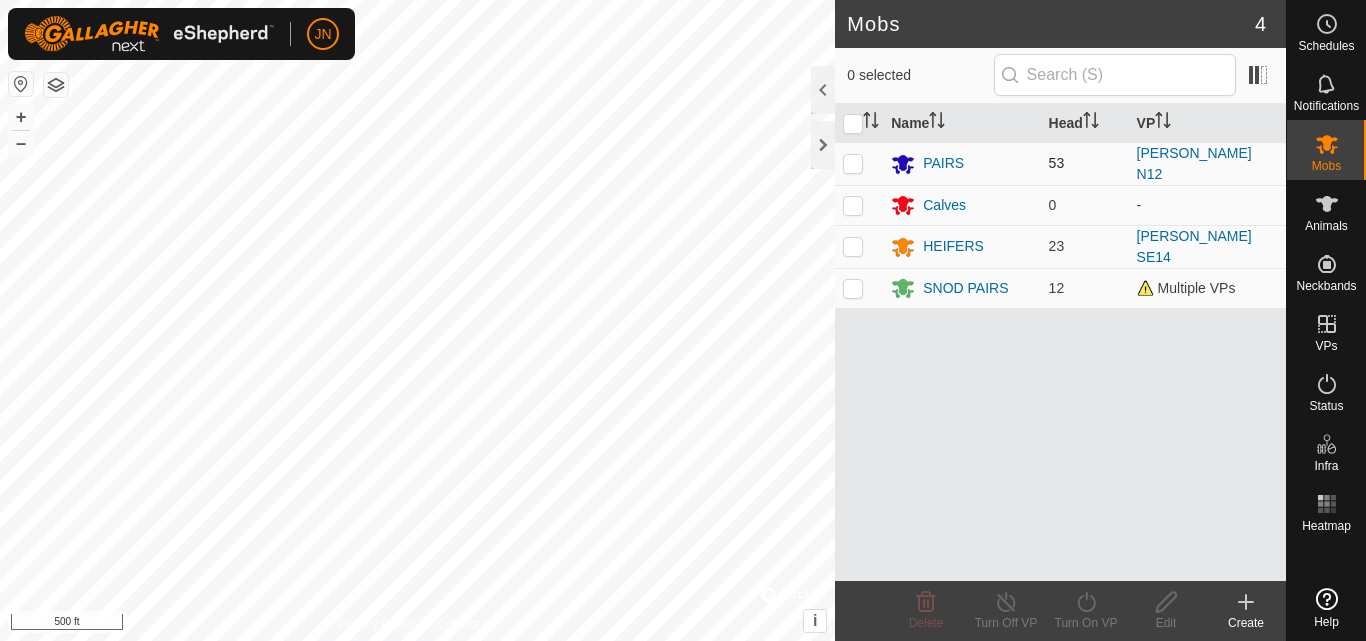 click at bounding box center (853, 163) 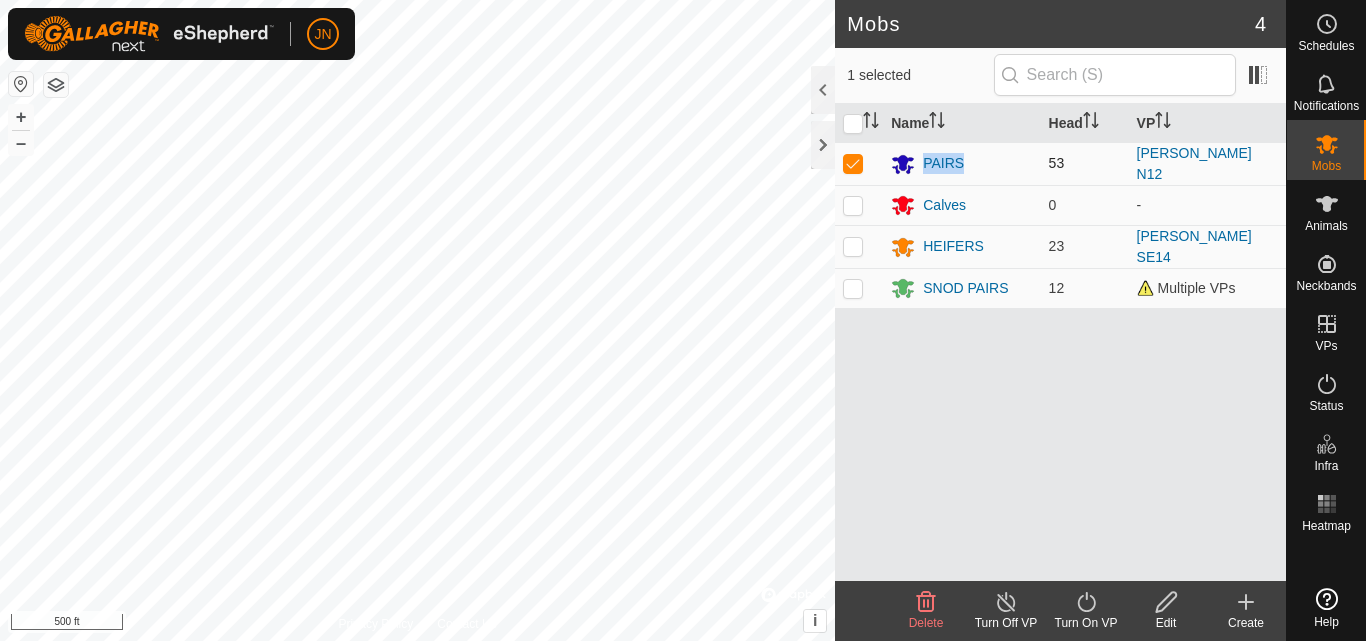 click at bounding box center (853, 163) 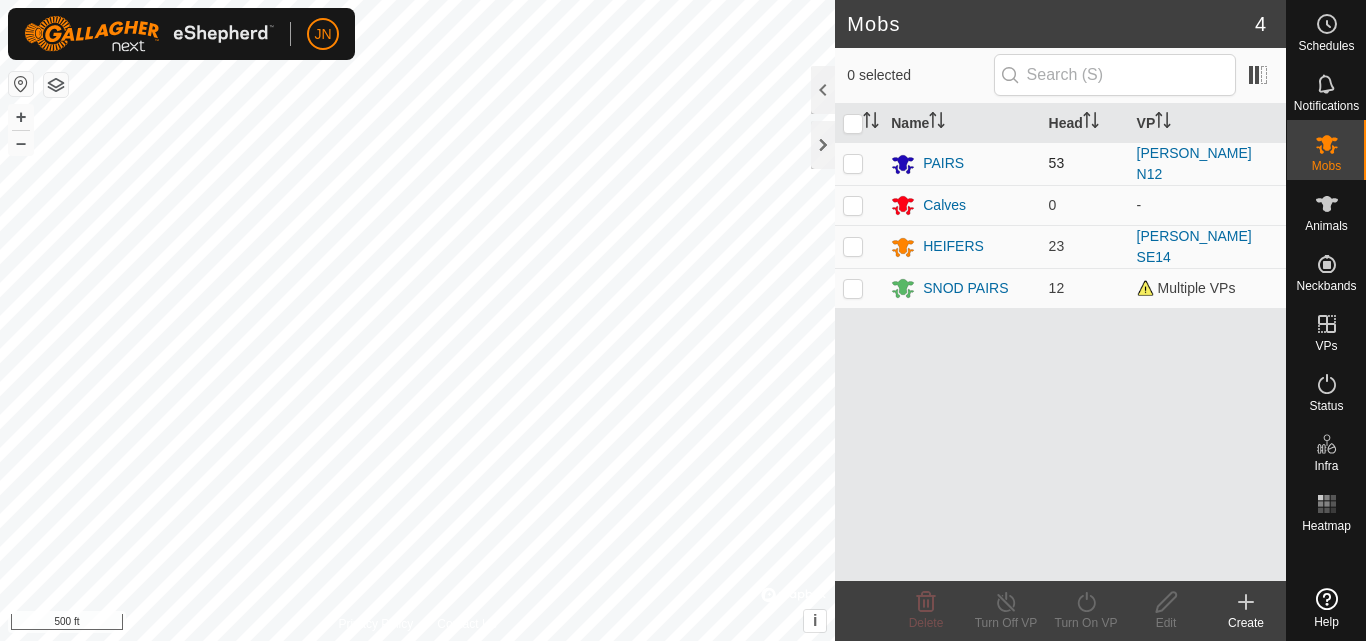 click at bounding box center [853, 163] 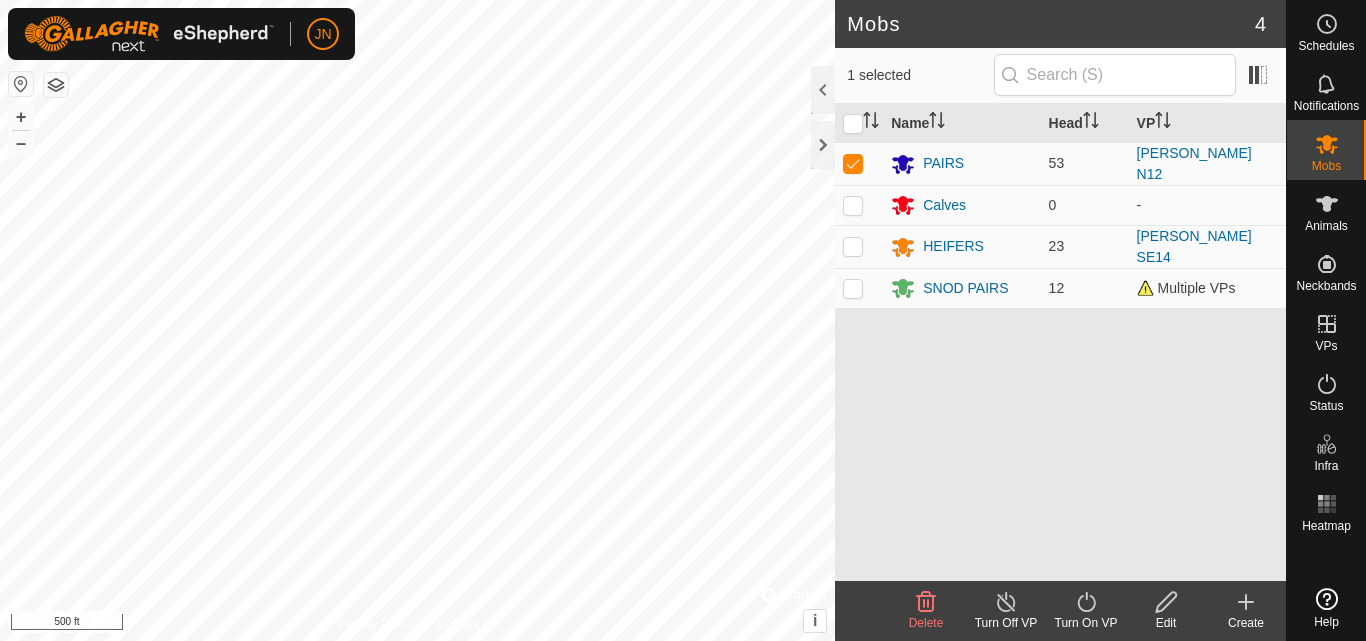 click 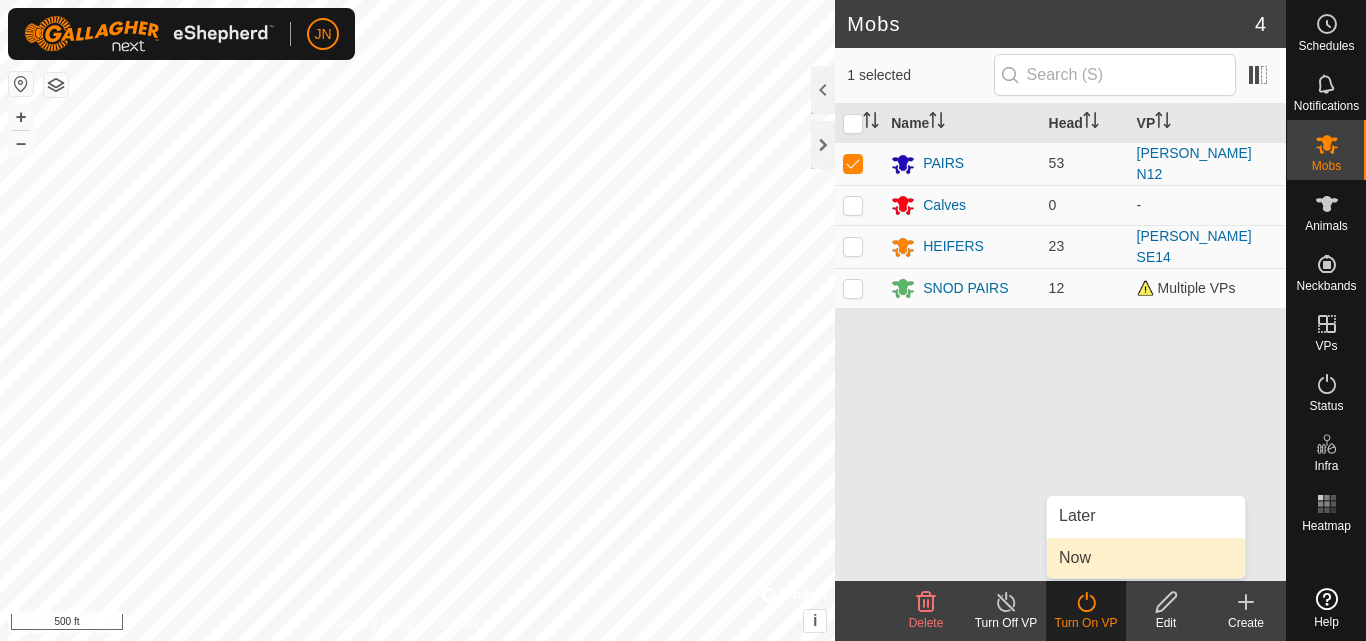 click on "Now" at bounding box center [1146, 558] 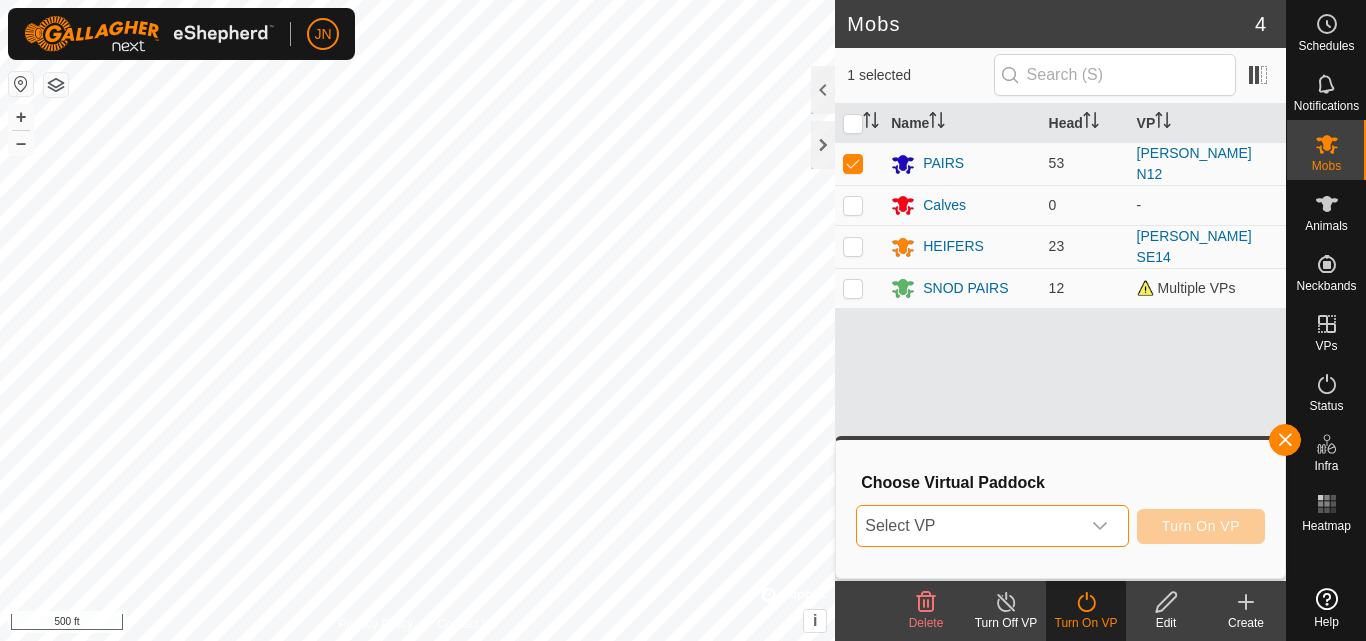 click on "Select VP" at bounding box center [968, 526] 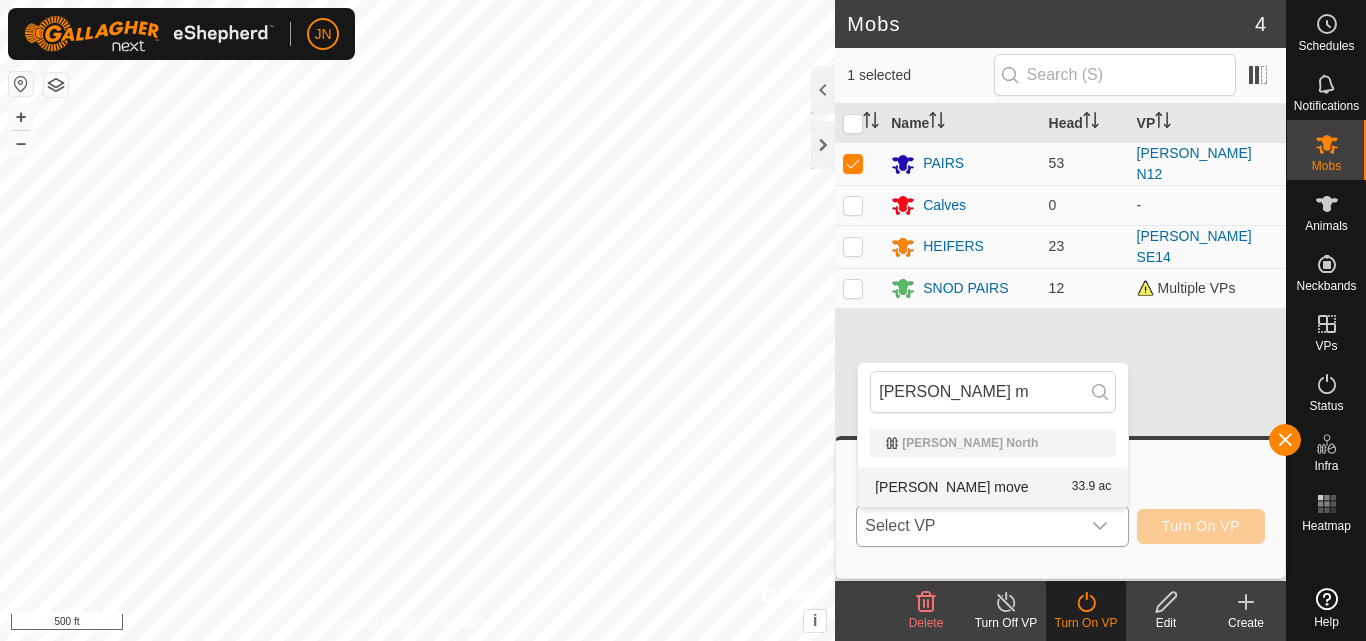 type on "[PERSON_NAME] m" 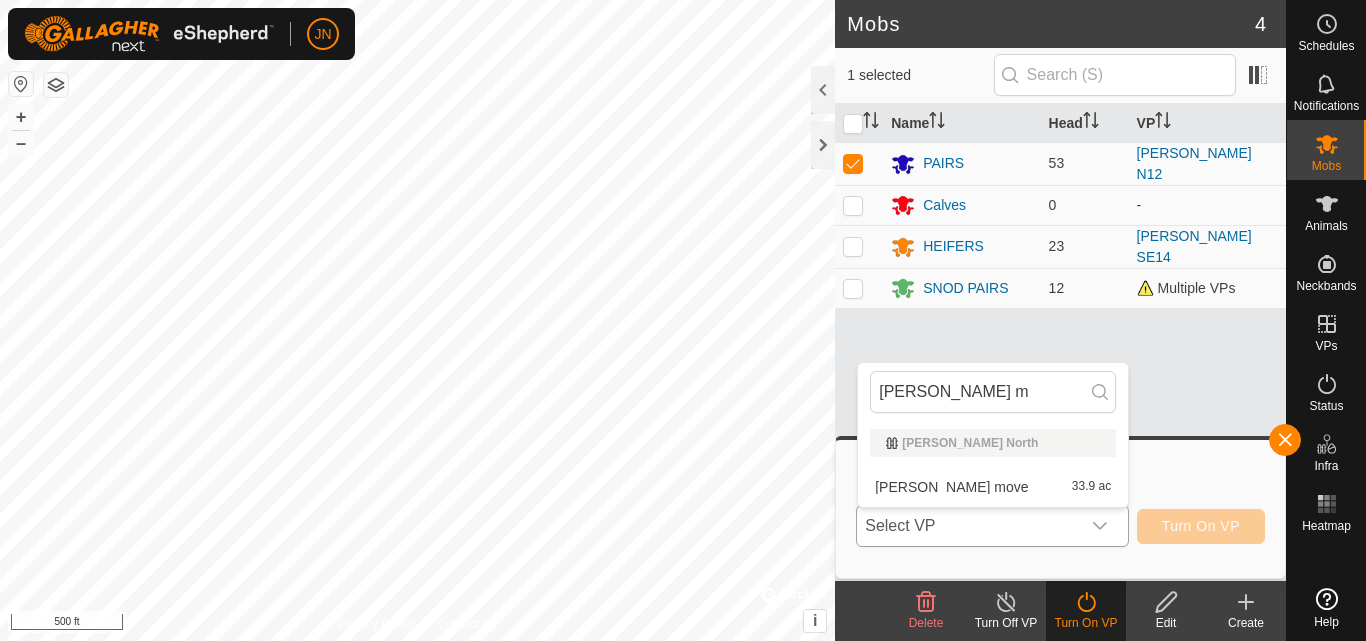 click on "[PERSON_NAME] move  33.9 ac" at bounding box center [993, 487] 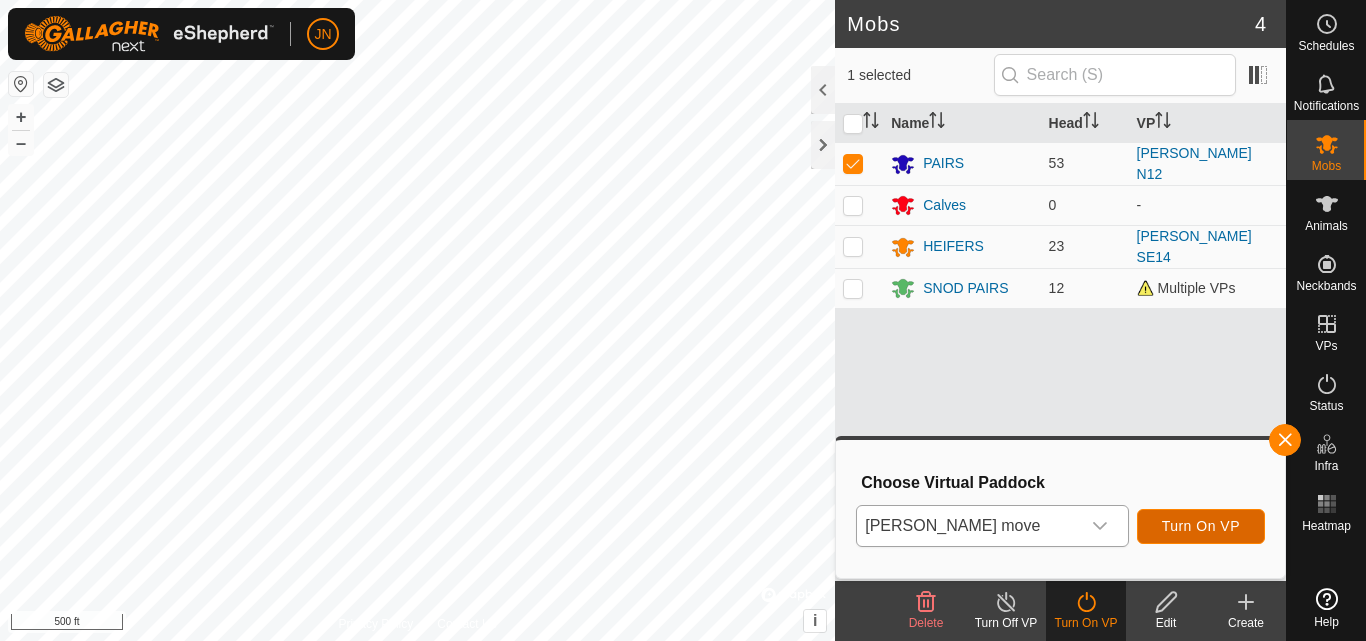 click on "Turn On VP" at bounding box center [1201, 526] 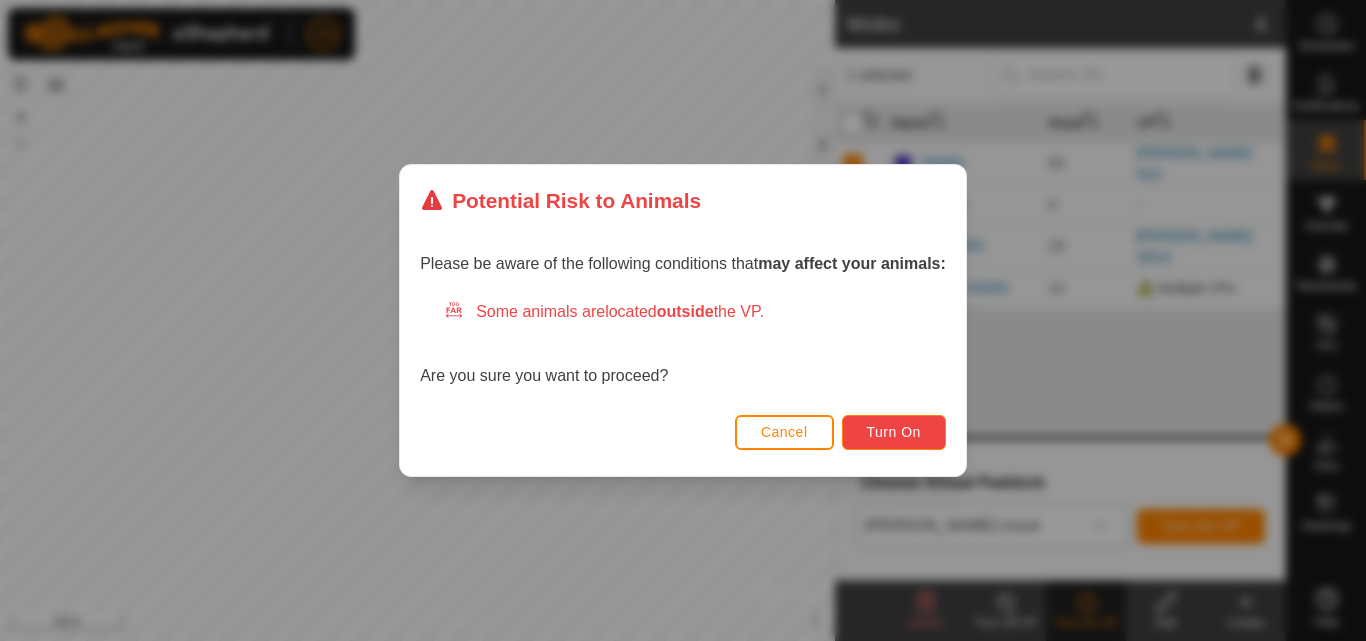 click on "Turn On" at bounding box center (894, 432) 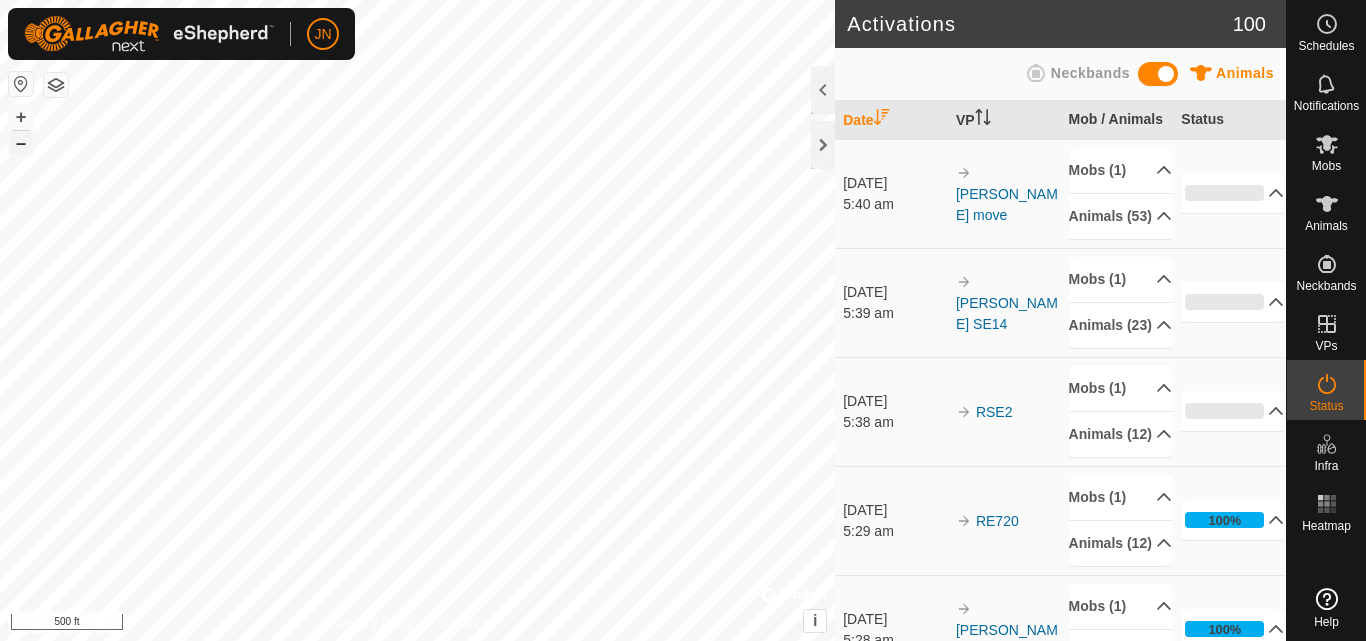 click on "–" at bounding box center [21, 143] 